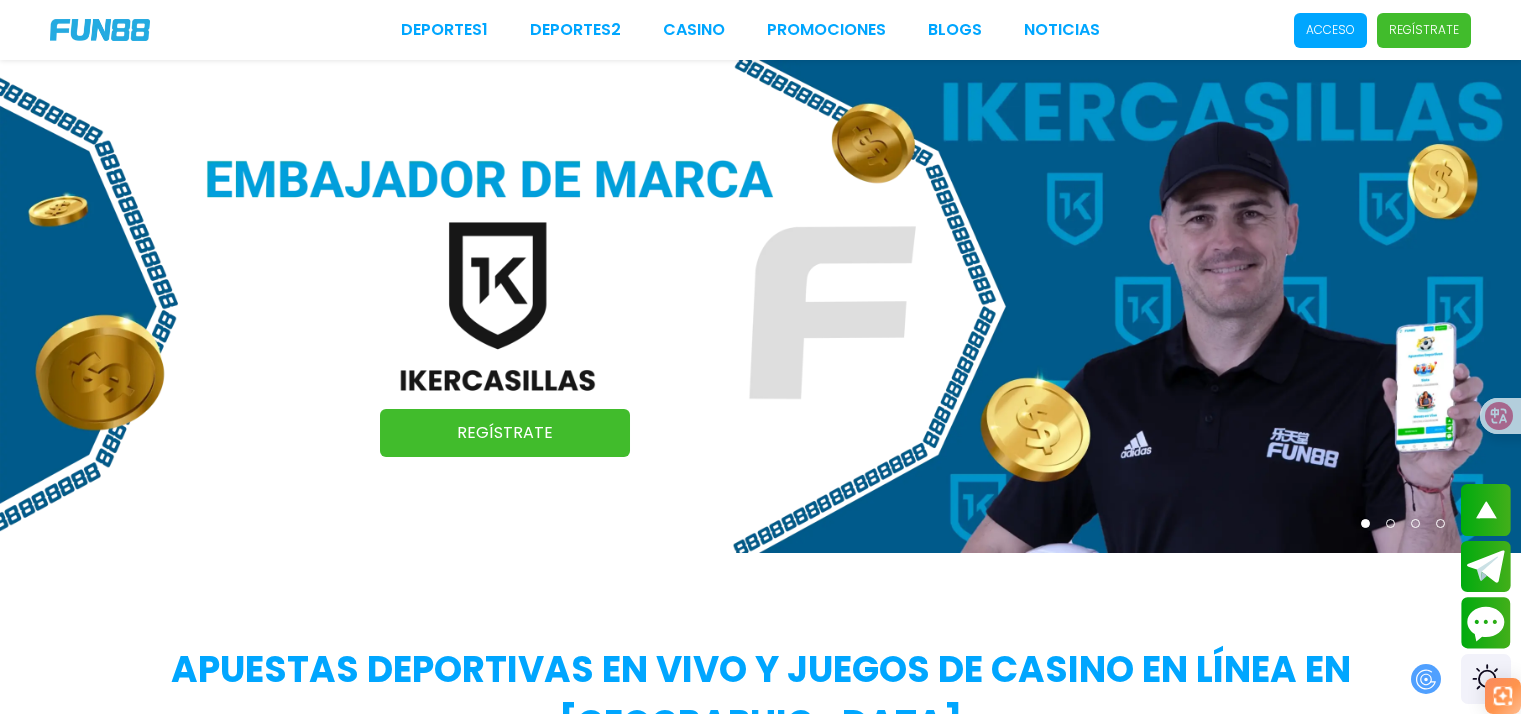 scroll, scrollTop: 0, scrollLeft: 0, axis: both 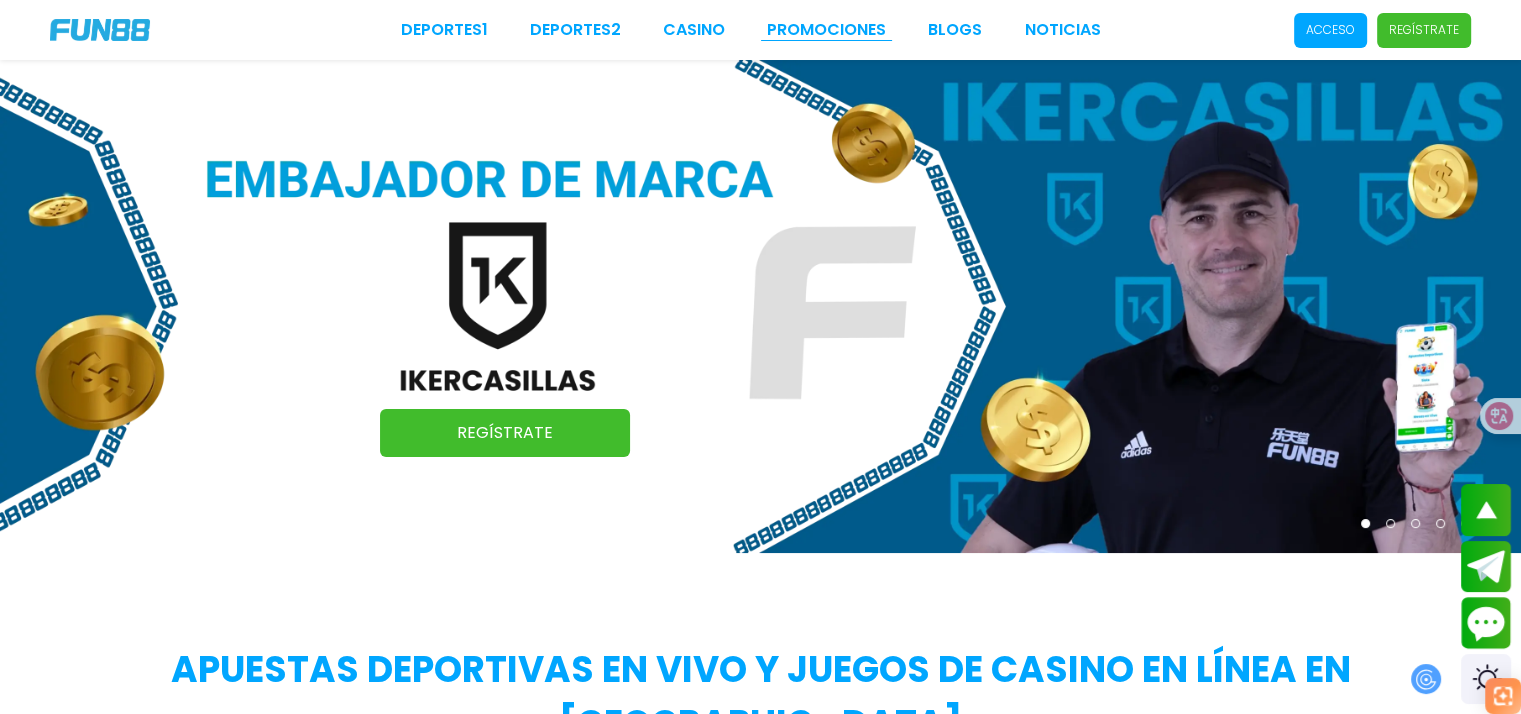 click on "Promociones" at bounding box center [826, 30] 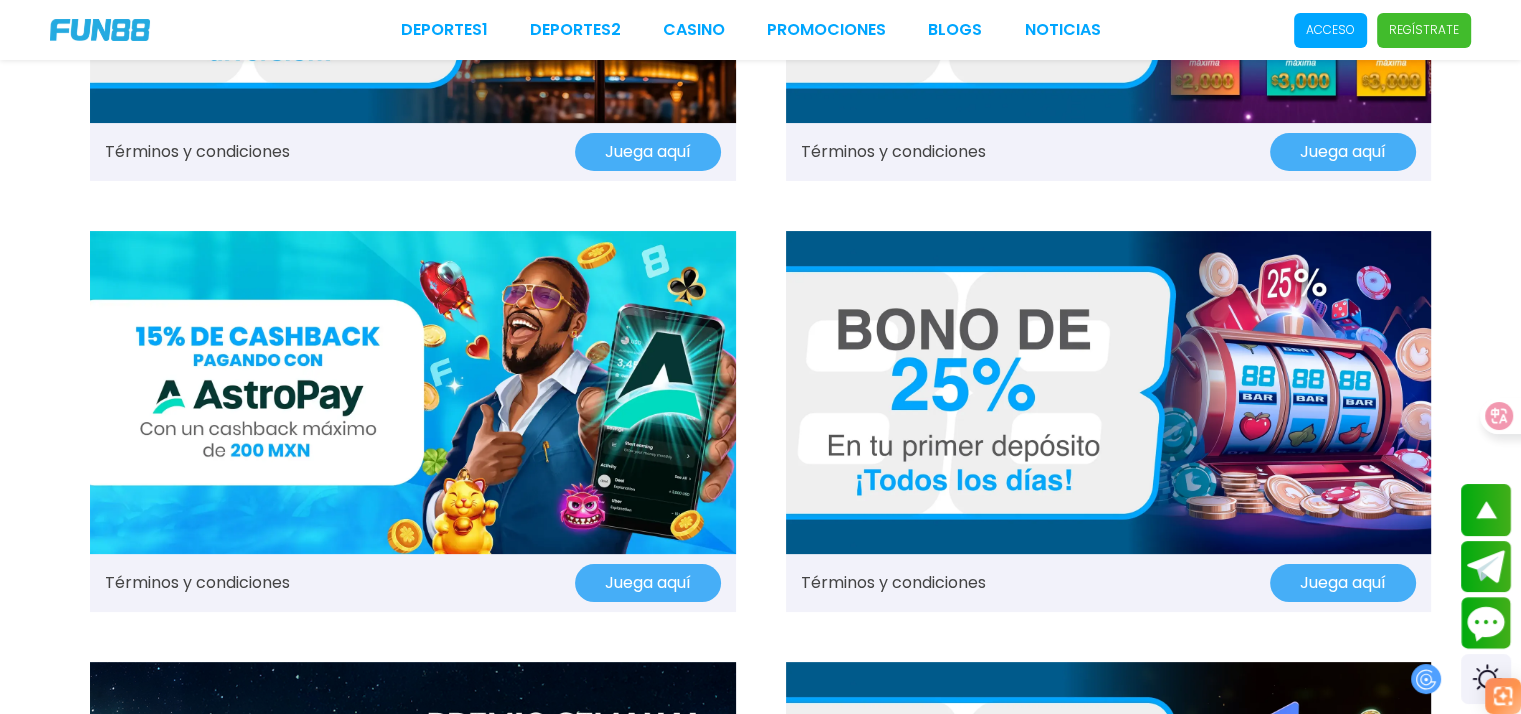 scroll, scrollTop: 100, scrollLeft: 0, axis: vertical 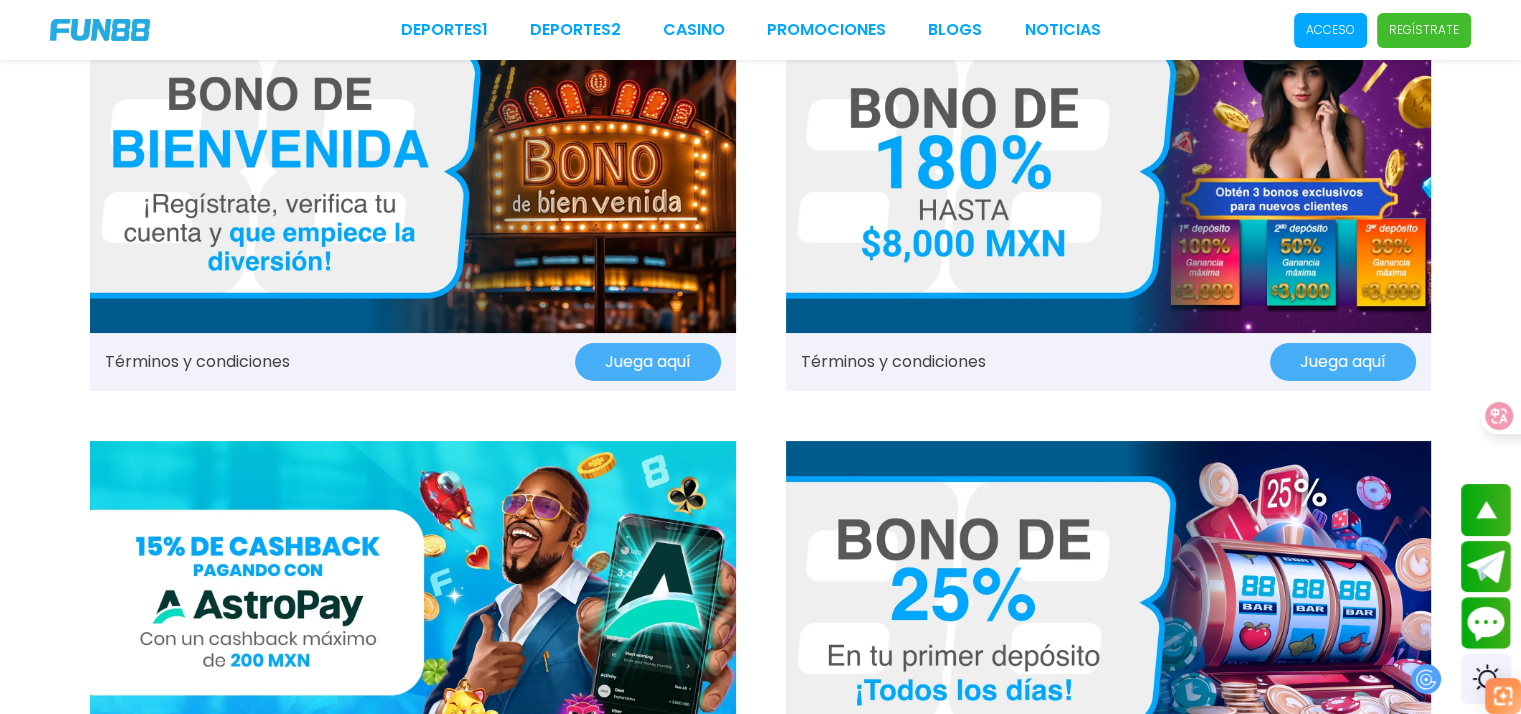 click at bounding box center [100, 30] 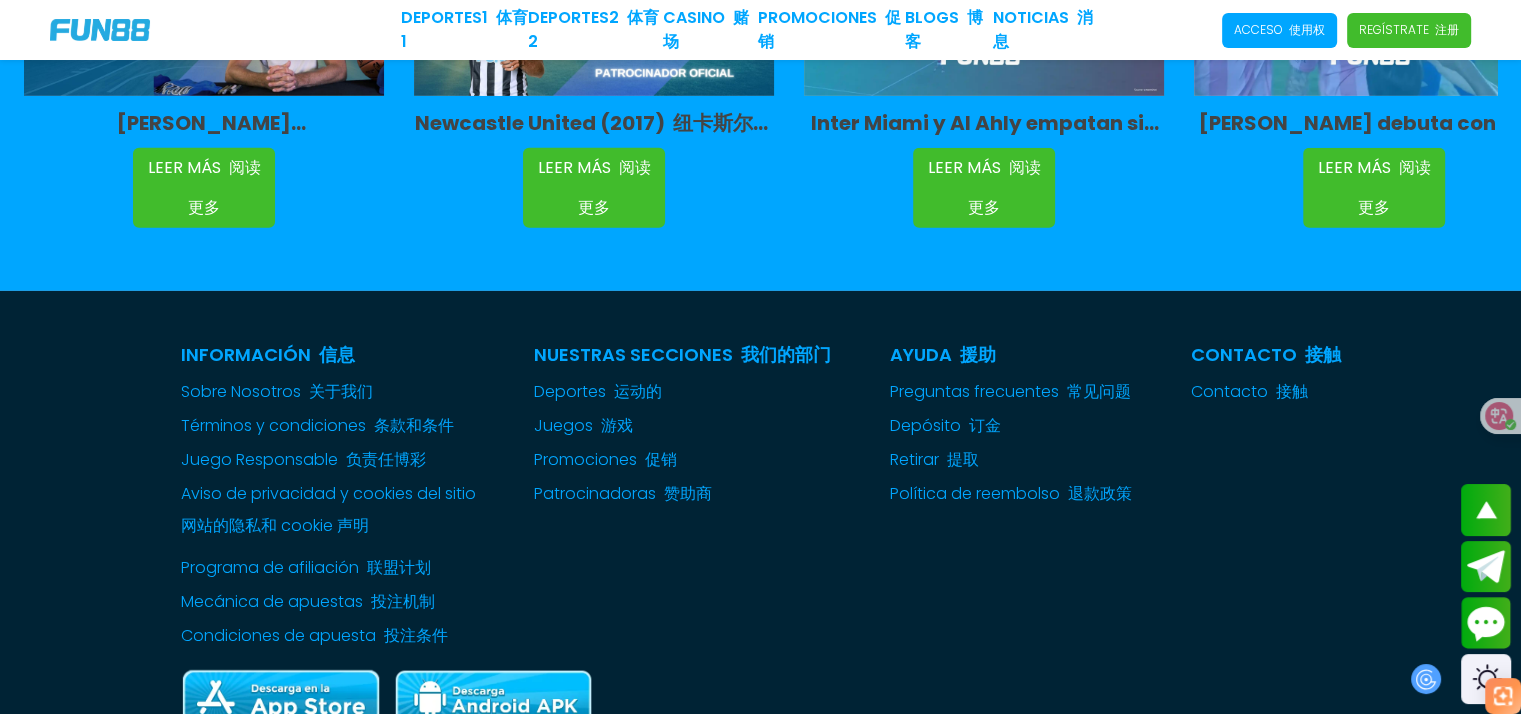 scroll, scrollTop: 6300, scrollLeft: 0, axis: vertical 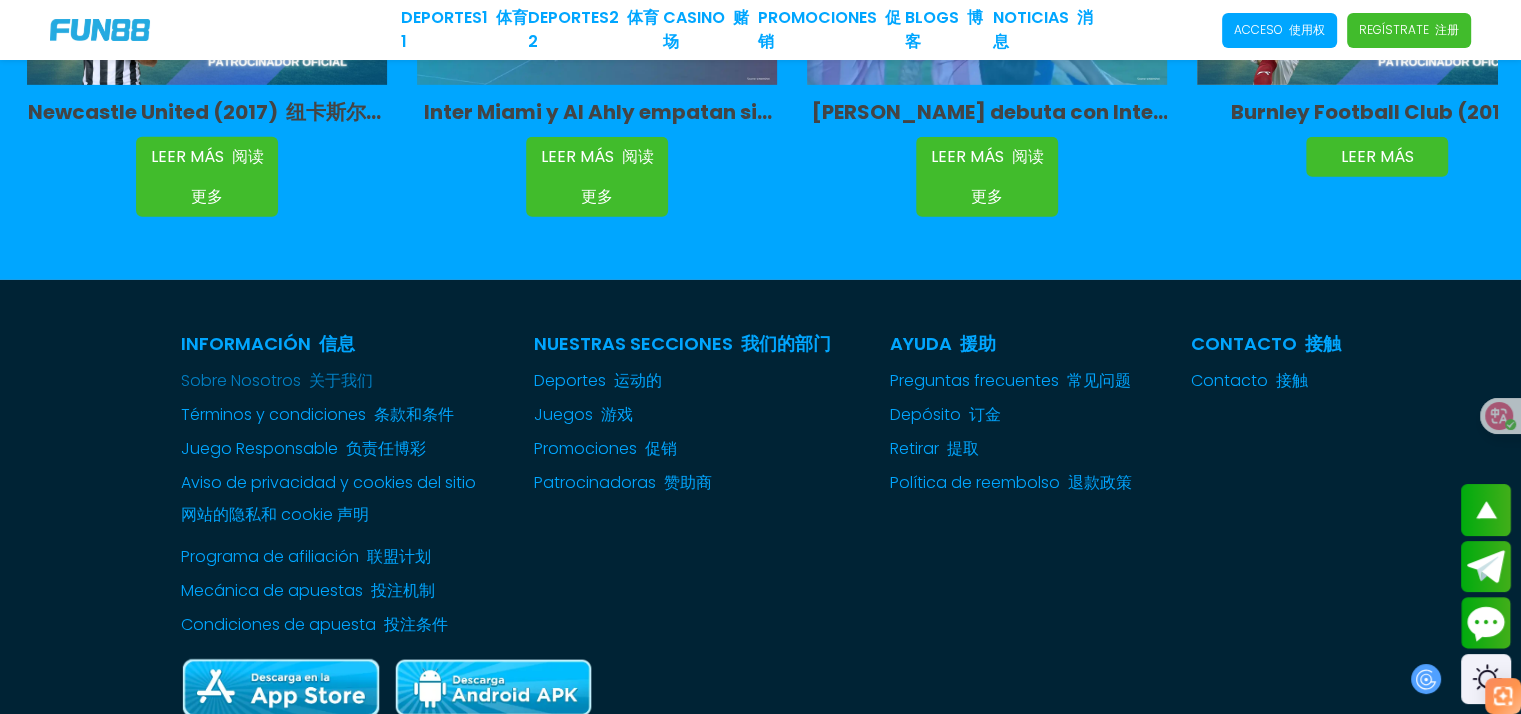 click at bounding box center (305, 380) 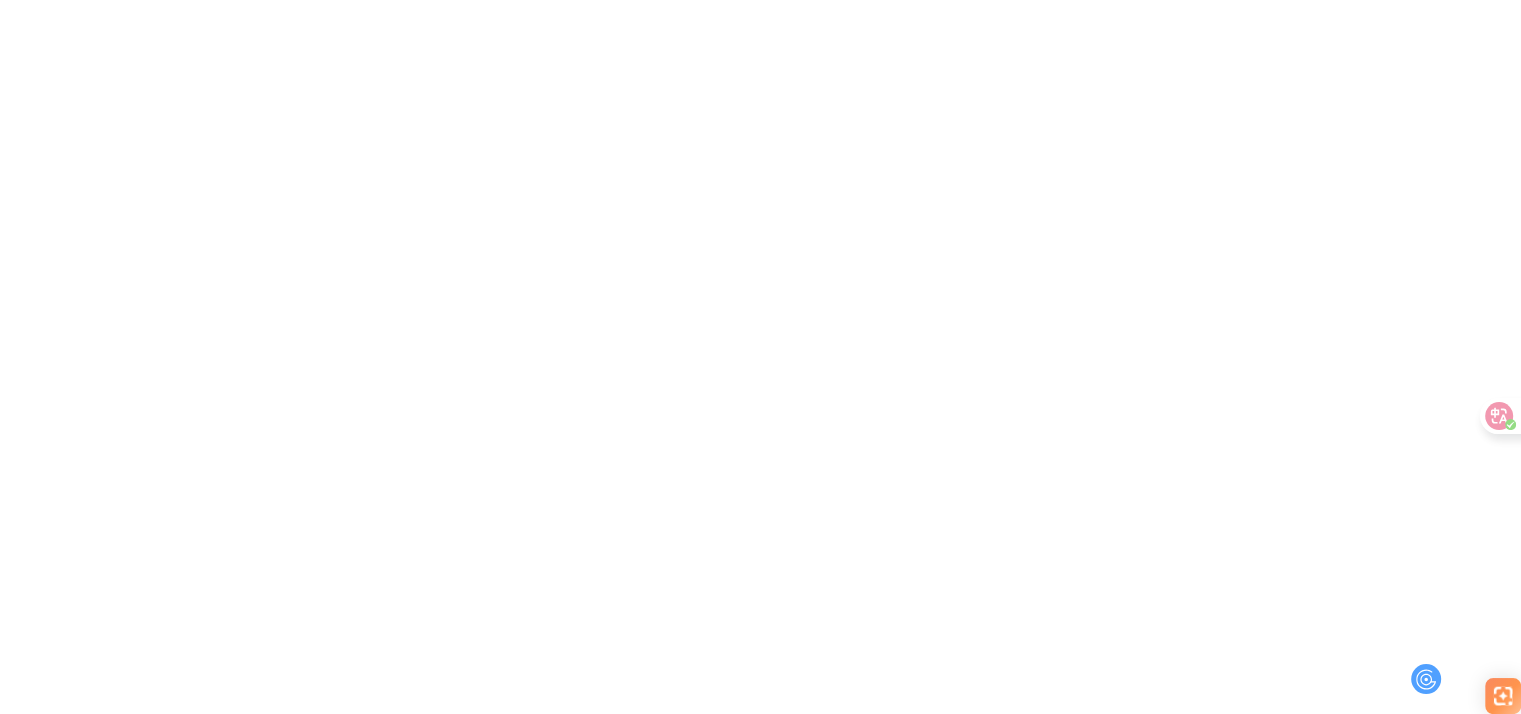 scroll, scrollTop: 0, scrollLeft: 0, axis: both 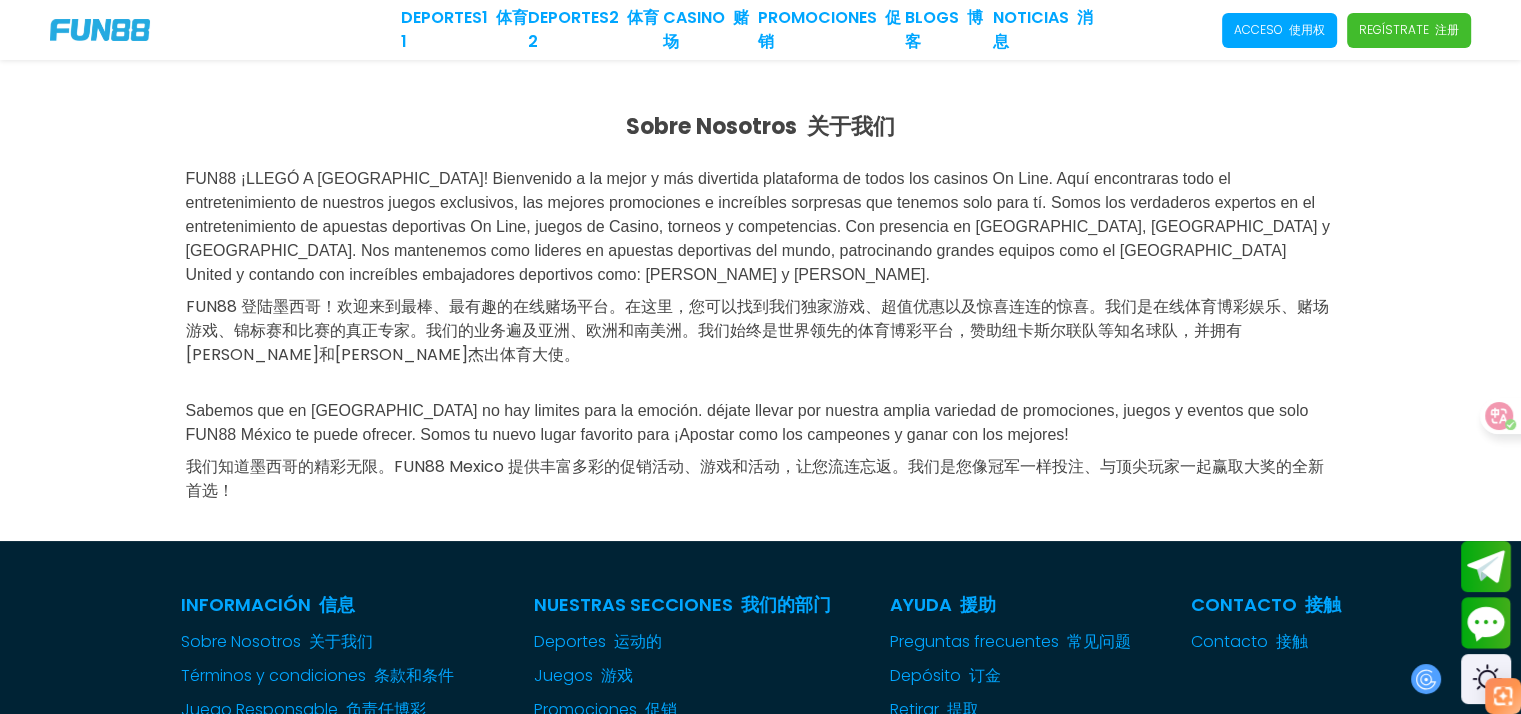 click on "FUN88 登陆墨西哥！欢迎来到最棒、最有趣的在线赌场平台。在这里，您可以找到我们独家游戏、超值优惠以及惊喜连连的惊喜。我们是在线体育博彩娱乐、赌场游戏、锦标赛和比赛的真正专家。我们的业务遍及亚洲、欧洲和南美洲。我们始终是世界领先的体育博彩平台，赞助纽卡斯尔联队等知名球队，并拥有伊克尔·卡西利亚斯和科比·布莱恩特等杰出体育大使。" at bounding box center (761, 331) 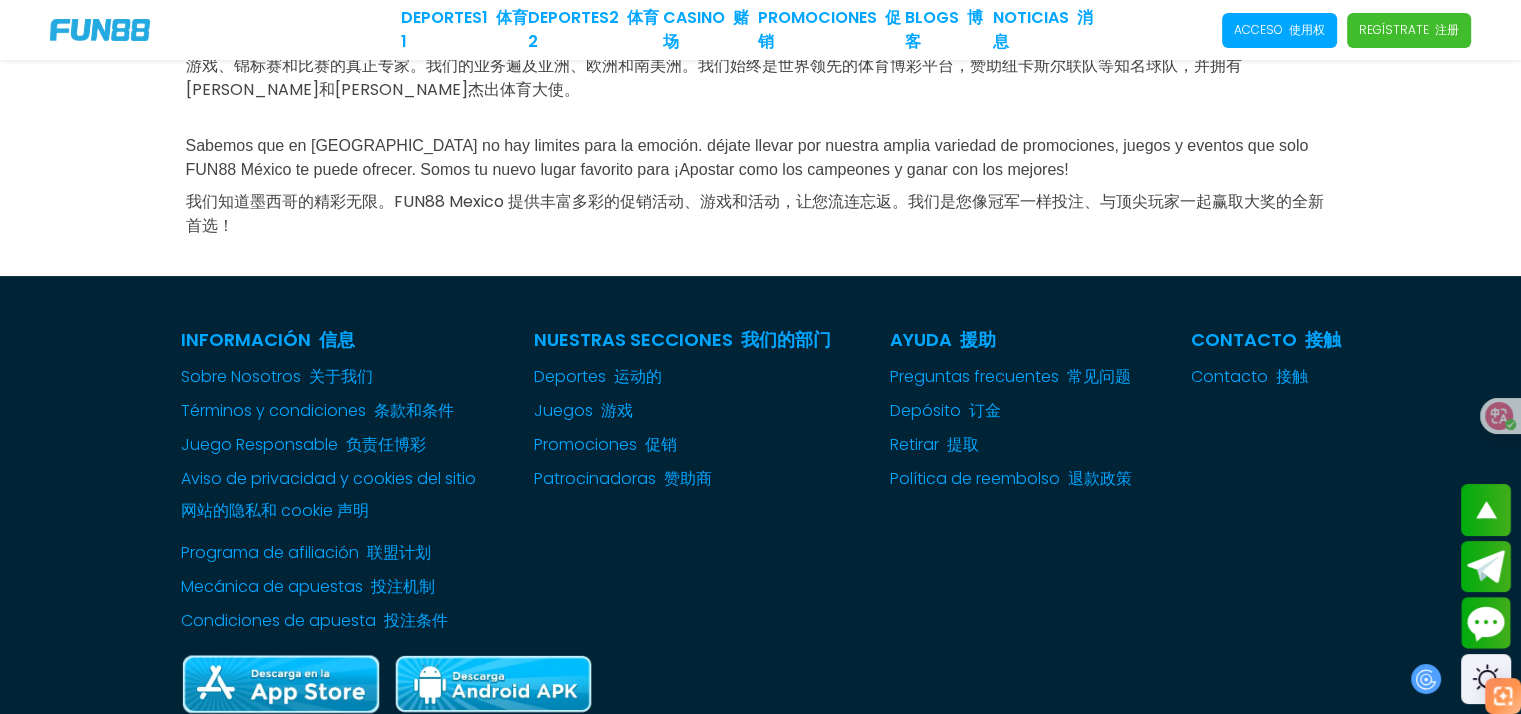 scroll, scrollTop: 0, scrollLeft: 0, axis: both 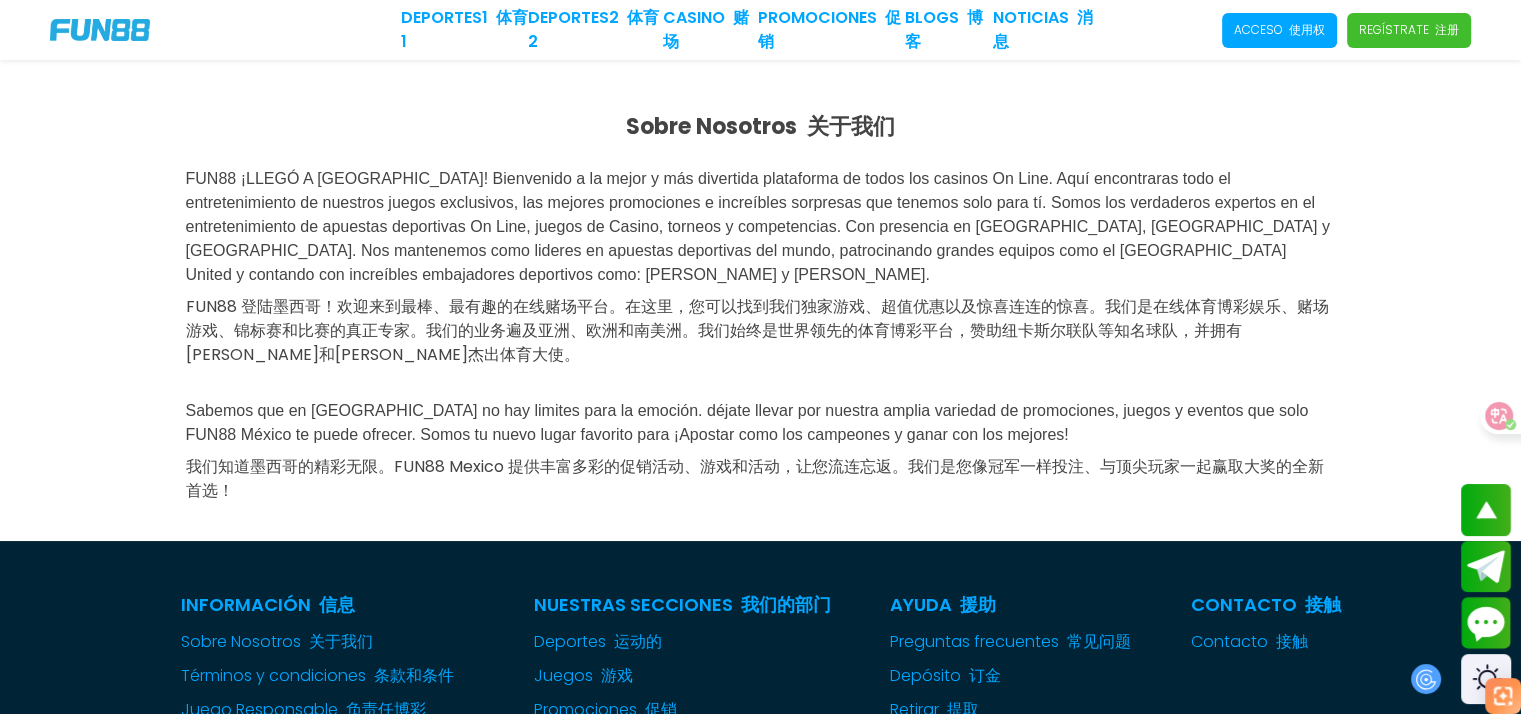 click on "FUN88 ¡LLEGÓ A MÉXICO! Bienvenido a la mejor y más divertida plataforma de todos los casinos On Line. Aquí encontraras todo el entretenimiento de nuestros juegos exclusivos, las mejores promociones e increíbles sorpresas que tenemos solo para tí. Somos los verdaderos expertos en el entretenimiento de apuestas deportivas On Line, juegos de Casino, torneos y competencias. Con presencia en Asía, Europa y Sudamérica. Nos mantenemos como lideres en apuestas deportivas del mundo, patrocinando grandes equipos como el New Castle United y contando con increíbles embajadores deportivos como: Iker Casillas y Kobe Bryant.
Sabemos que en México no hay limites para la emoción. déjate llevar por nuestra amplia variedad de promociones, juegos y eventos que solo FUN88 México te puede ofrecer. Somos tu nuevo lugar favorito para ¡Apostar como los campeones y ganar con los mejores!" at bounding box center (761, 334) 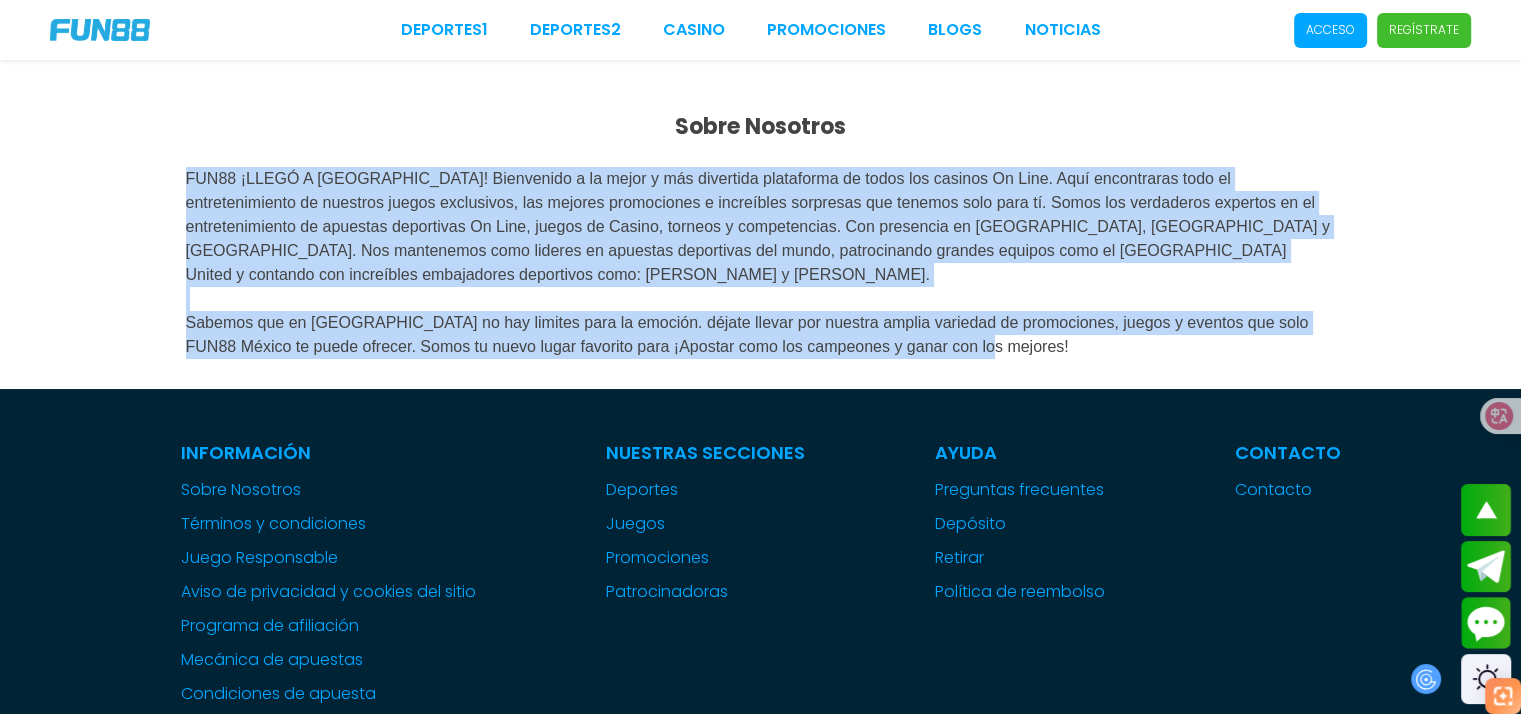 drag, startPoint x: 1188, startPoint y: 355, endPoint x: 184, endPoint y: 176, distance: 1019.83185 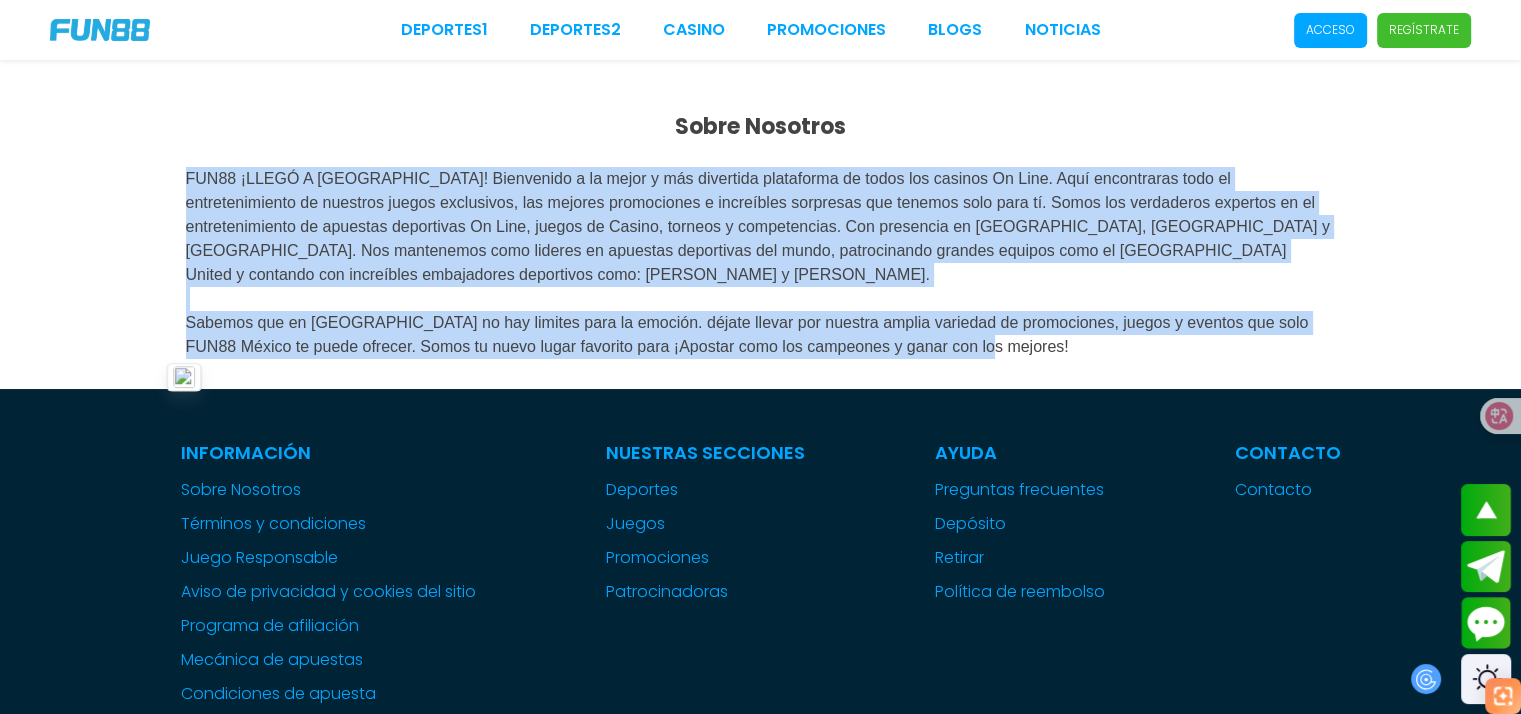 copy on "FUN88 ¡LLEGÓ A MÉXICO! Bienvenido a la mejor y más divertida plataforma de todos los casinos On Line. Aquí encontraras todo el entretenimiento de nuestros juegos exclusivos, las mejores promociones e increíbles sorpresas que tenemos solo para tí. Somos los verdaderos expertos en el entretenimiento de apuestas deportivas On Line, juegos de Casino, torneos y competencias. Con presencia en Asía, Europa y Sudamérica. Nos mantenemos como lideres en apuestas deportivas del mundo, patrocinando grandes equipos como el New Castle United y contando con increíbles embajadores deportivos como: Iker Casillas y Kobe Bryant.
Sabemos que en México no hay limites para la emoción. déjate llevar por nuestra amplia variedad de promociones, juegos y eventos que solo FUN88 México te puede ofrecer. Somos tu nuevo lugar favorito para ¡Apostar como los campeones y ganar con los mejores!" 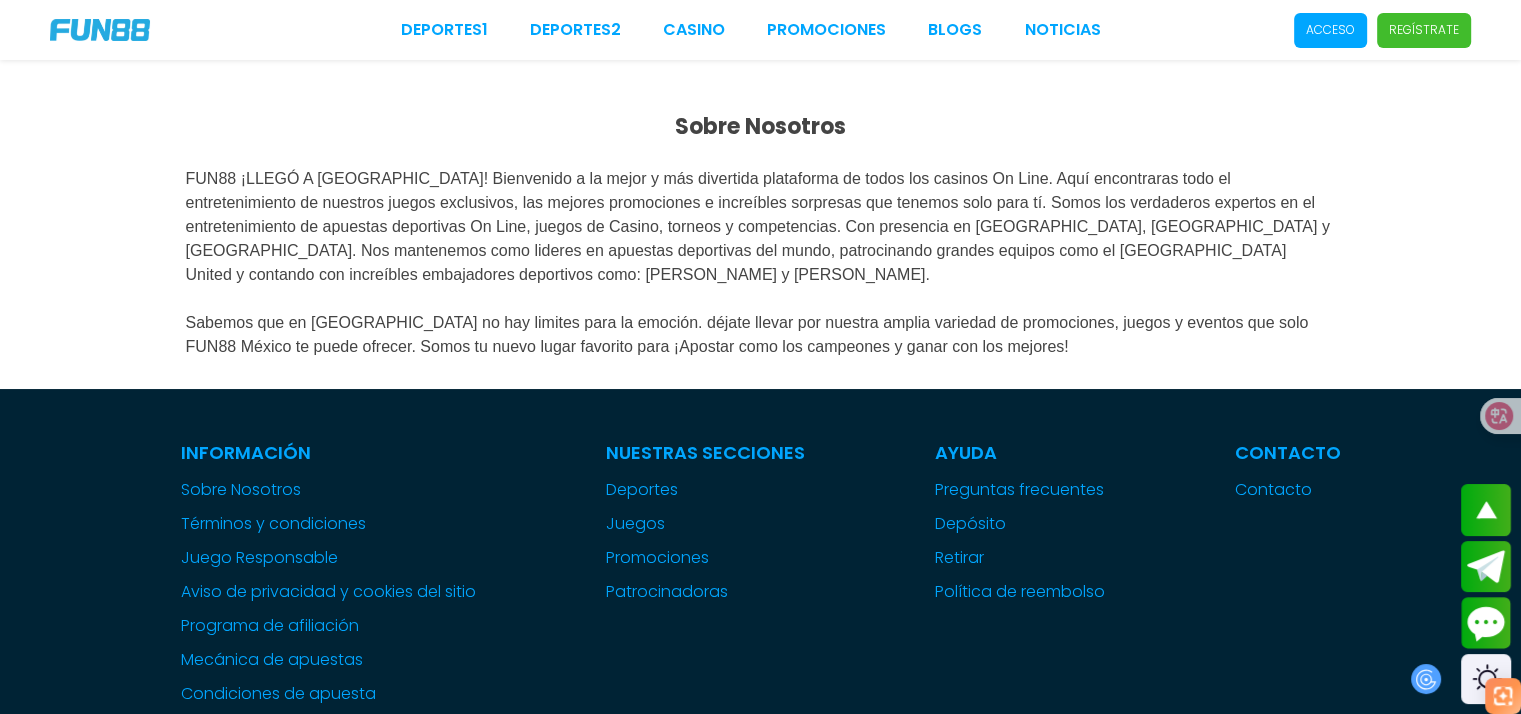 click on "FUN88 ¡LLEGÓ A MÉXICO! Bienvenido a la mejor y más divertida plataforma de todos los casinos On Line. Aquí encontraras todo el entretenimiento de nuestros juegos exclusivos, las mejores promociones e increíbles sorpresas que tenemos solo para tí. Somos los verdaderos expertos en el entretenimiento de apuestas deportivas On Line, juegos de Casino, torneos y competencias. Con presencia en Asía, Europa y Sudamérica. Nos mantenemos como lideres en apuestas deportivas del mundo, patrocinando grandes equipos como el New Castle United y contando con increíbles embajadores deportivos como: Iker Casillas y Kobe Bryant.
Sabemos que en México no hay limites para la emoción. déjate llevar por nuestra amplia variedad de promociones, juegos y eventos que solo FUN88 México te puede ofrecer. Somos tu nuevo lugar favorito para ¡Apostar como los campeones y ganar con los mejores!" at bounding box center (758, 262) 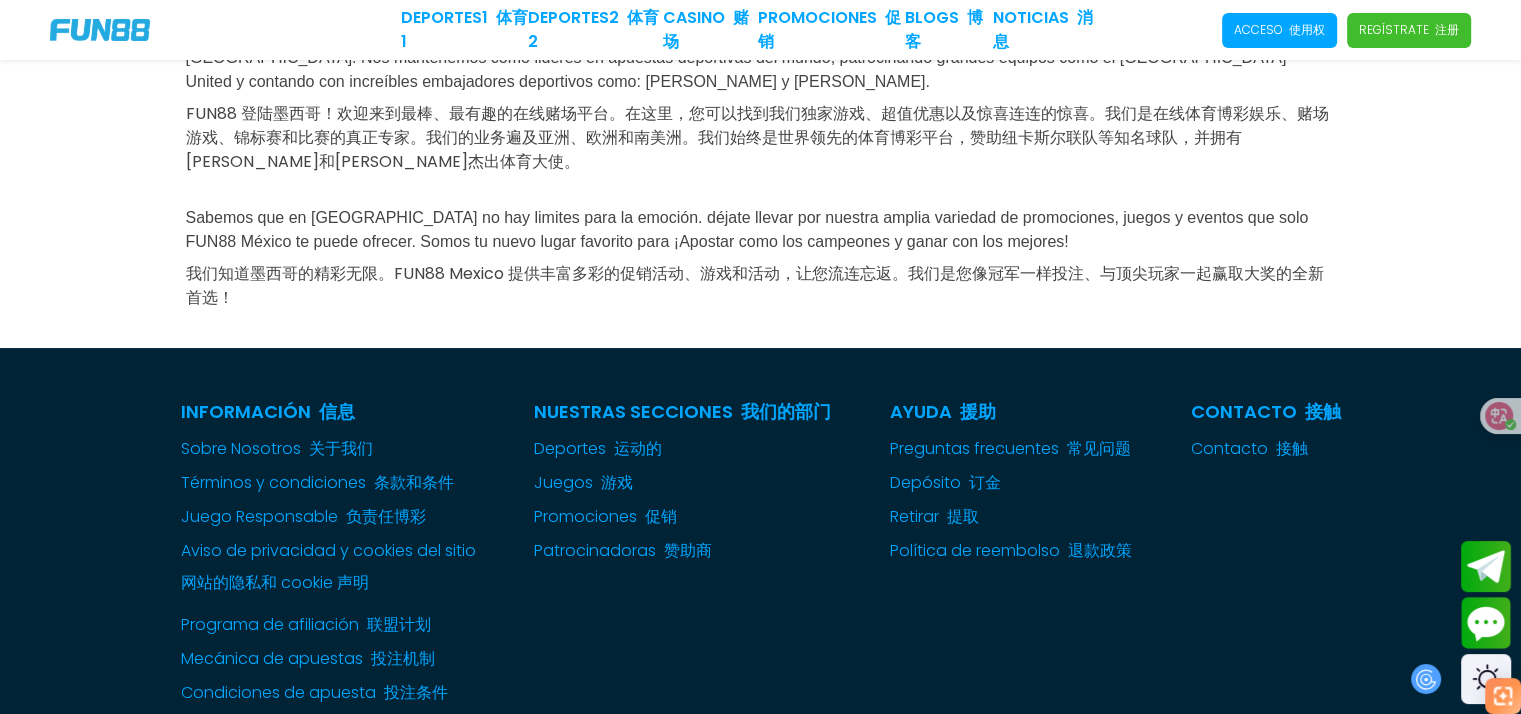scroll, scrollTop: 200, scrollLeft: 0, axis: vertical 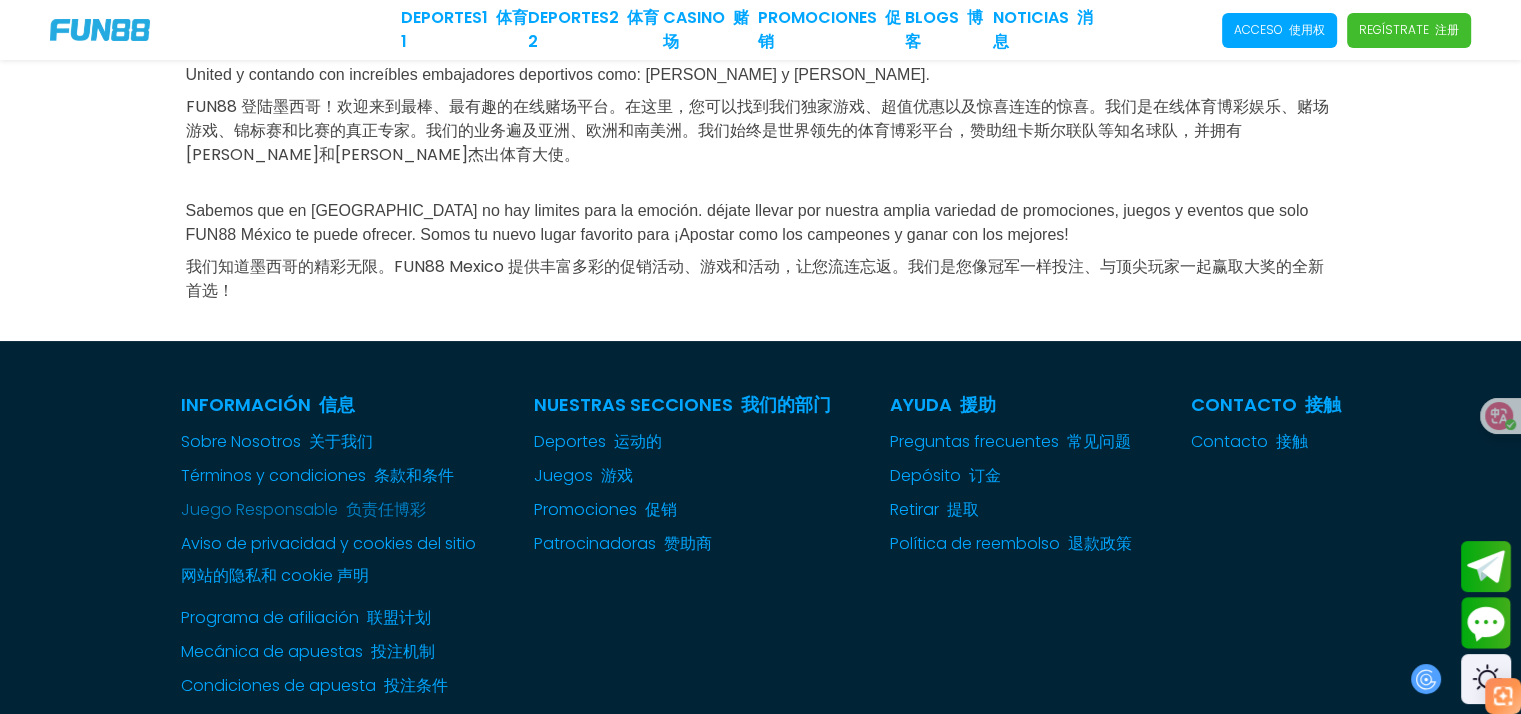 click on "负责任博彩" at bounding box center (386, 509) 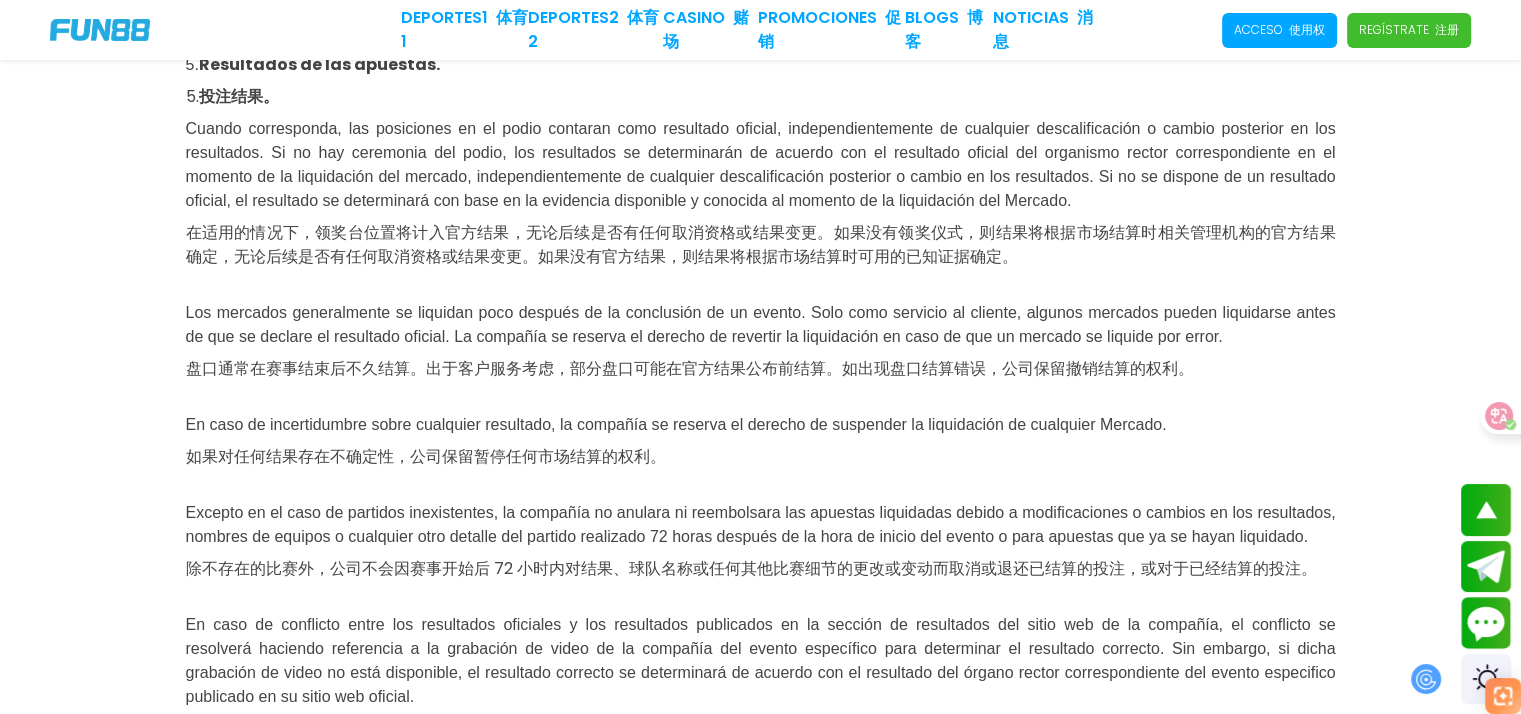 scroll, scrollTop: 6100, scrollLeft: 0, axis: vertical 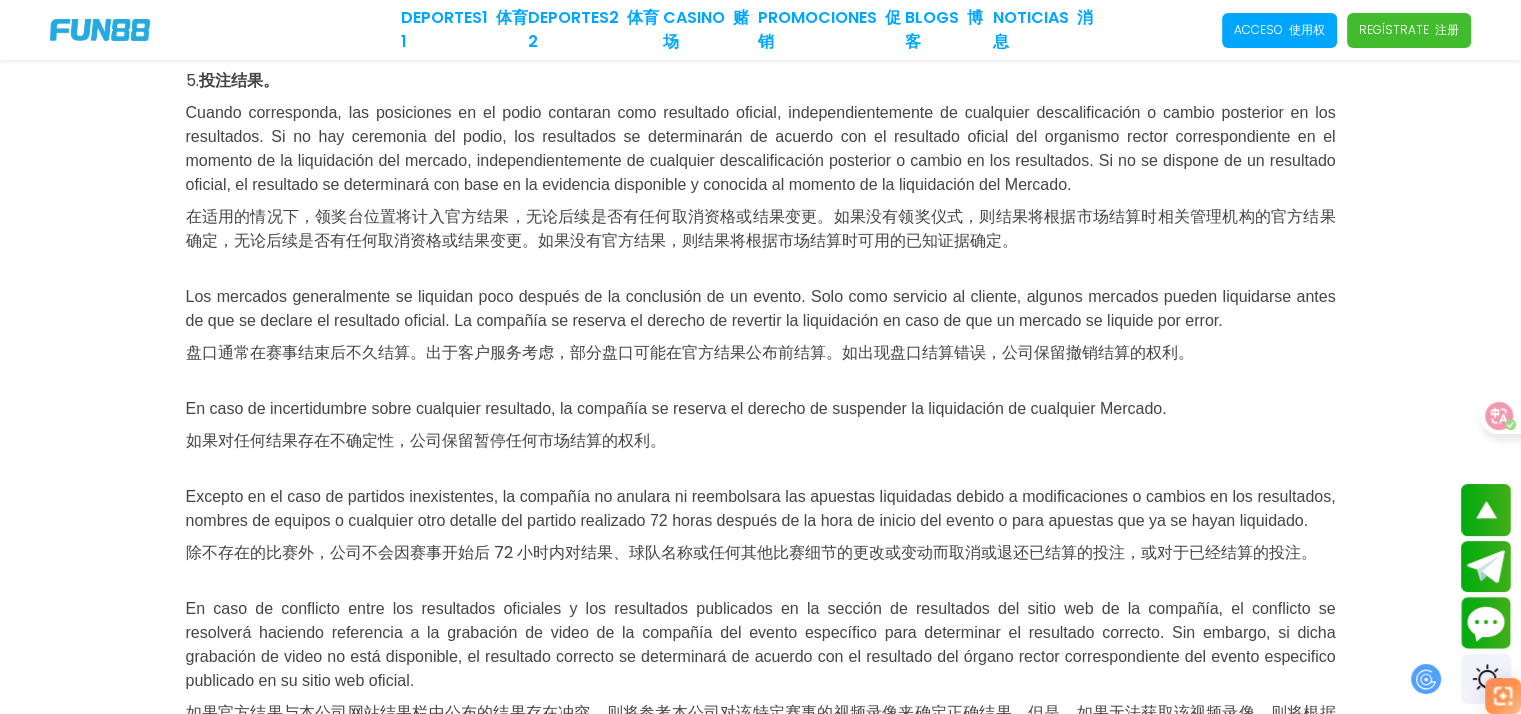 click on "Al realizar apuestas y utilizar el software, el cliente reconoce que la compañía no tiene control sobre como el cliente utilizara el software. además, el cliente realiza sus apuestas y utiliza el software bajo su propio riesgo y la compañía no será responsable de ningún daño o perdida directa, indirecta, consecuente, incidental o especial de ningún tipo. 客户投注并使用软件，即表示公司无法控制客户如何使用软件。此外，客户投注和使用软件的风险由其自行承担，公司对任何直接、间接、后果性、附带或特殊损害或损失概不负责。
El cliente tiene prohibido revelar cualquier información confidencial perteneciente a la compañía o al proveedor de software que pueda estar incluida en el software. Para jugar a los juegos de casino y realizar apuestas, el cliente recibe un derecho personal, no exclusivo e intransferible a utilizar el software.
según las reglas del casino online, el cliente tiene prohibido:" at bounding box center (761, 745) 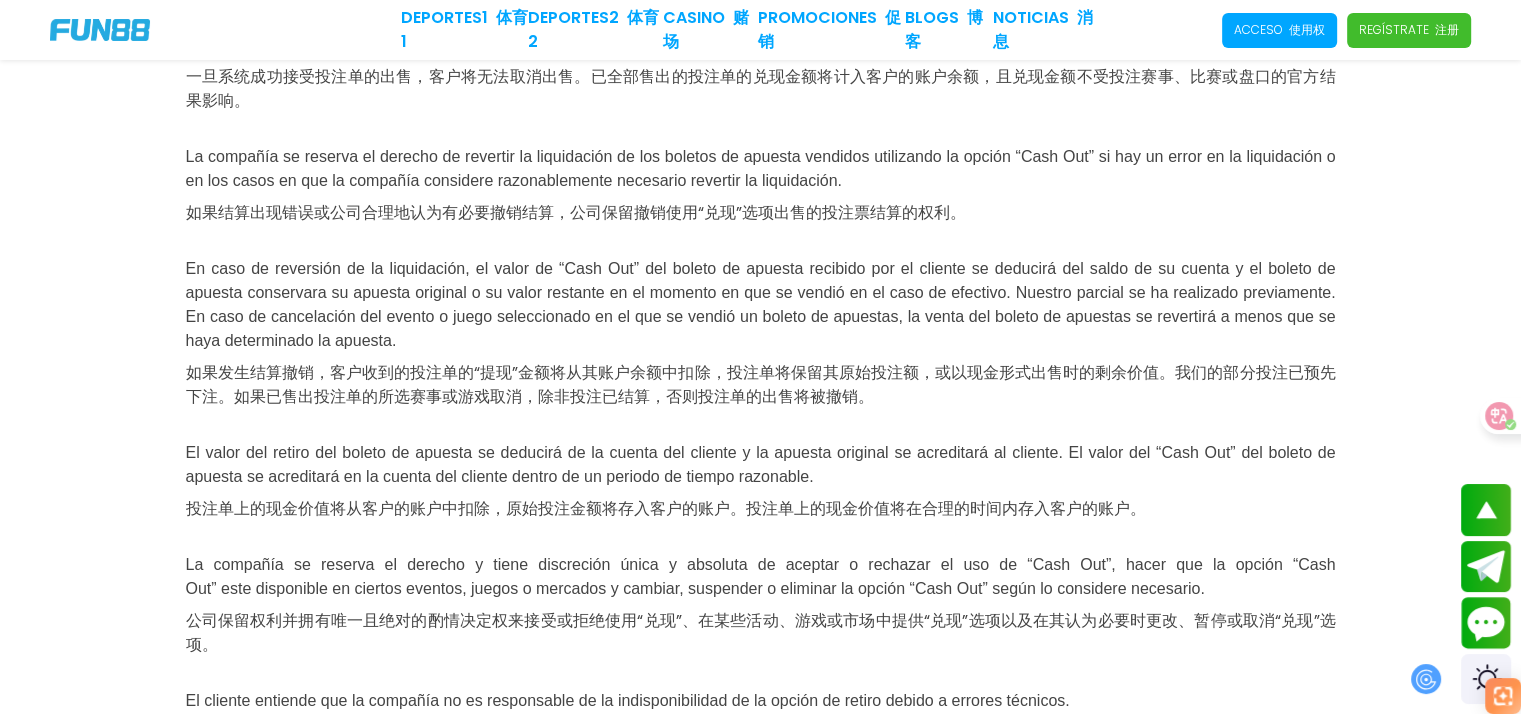 scroll, scrollTop: 8900, scrollLeft: 0, axis: vertical 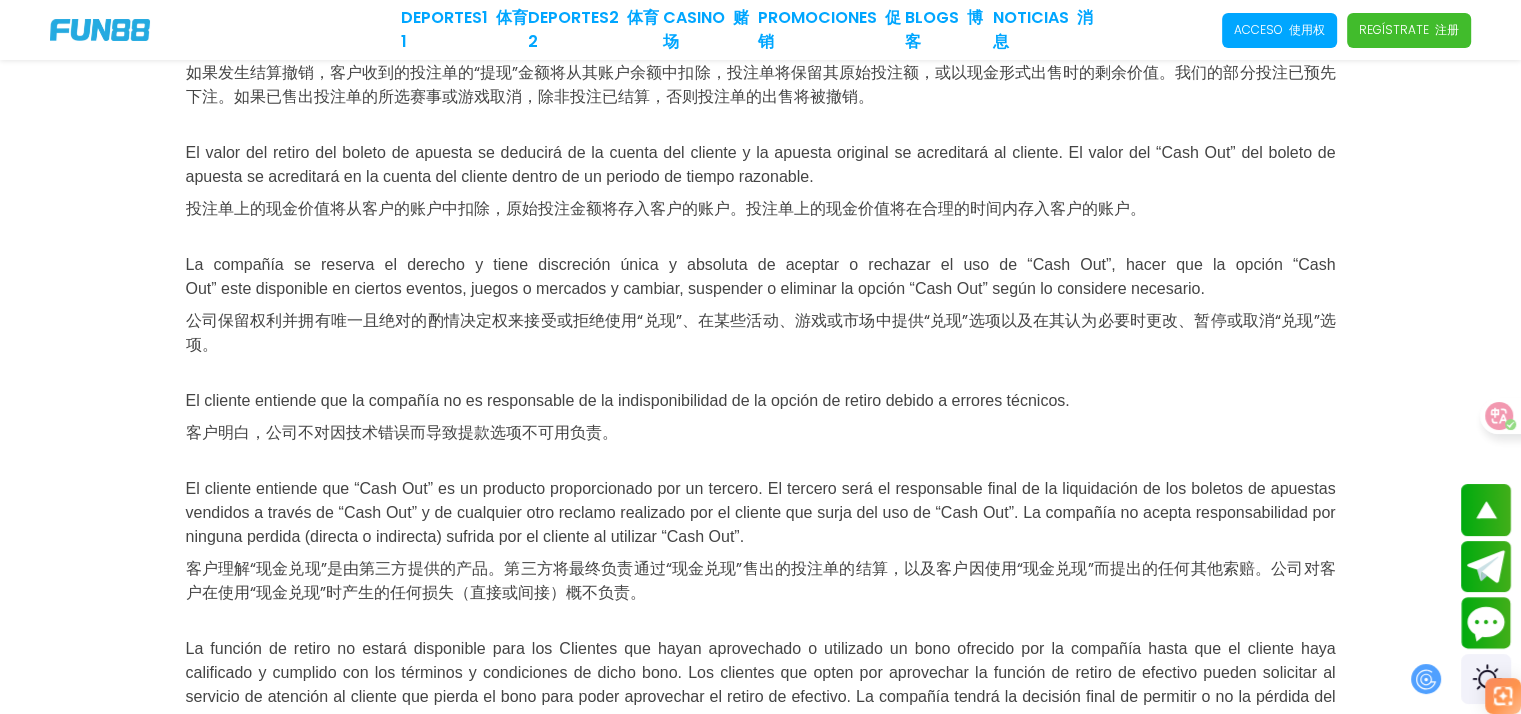 click on "一旦系统成功接受投注单的出售，客户将无法取消出售。已全部售出的投注单的兑现金额将计入客户的账户余额，且兑现金额不受投注赛事、比赛或盘口的官方结果影响。" at bounding box center (761, -211) 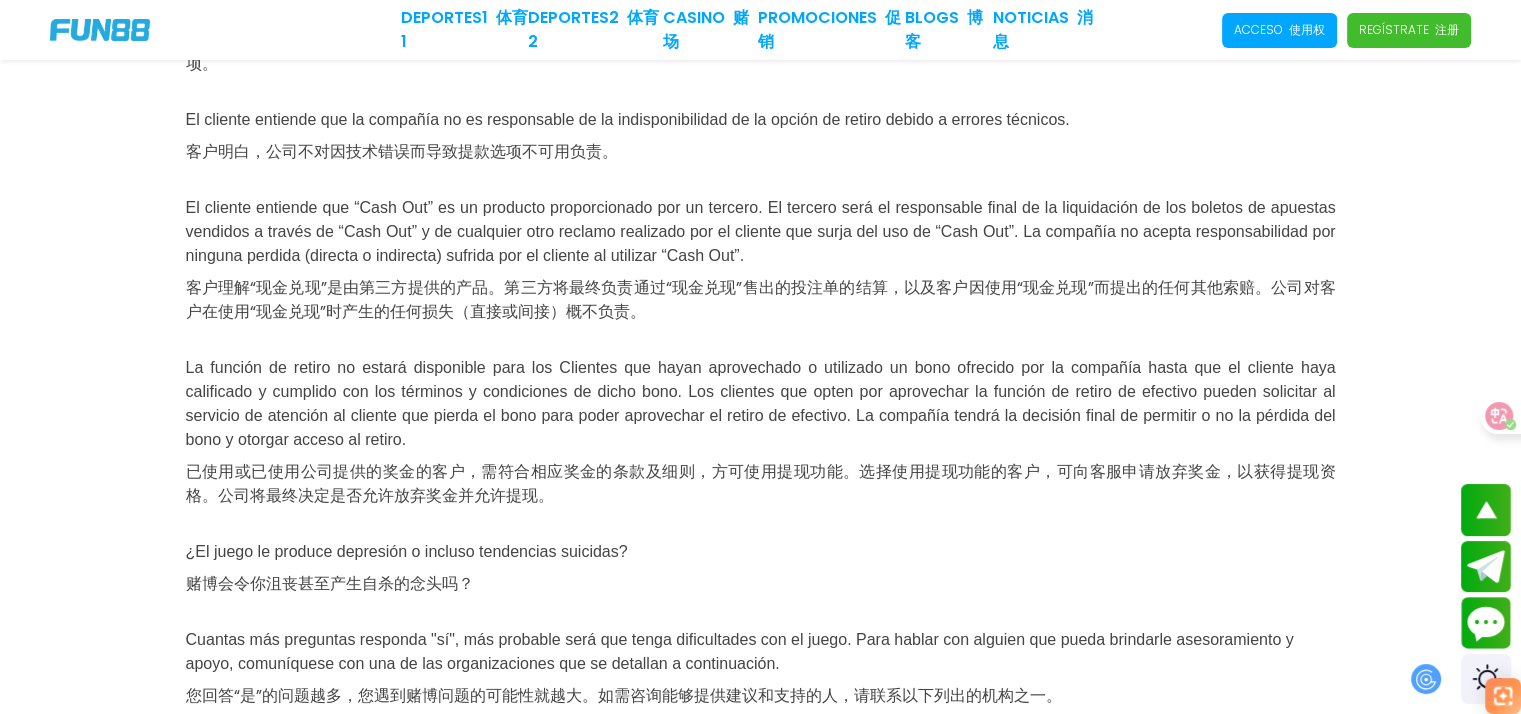 scroll, scrollTop: 9400, scrollLeft: 0, axis: vertical 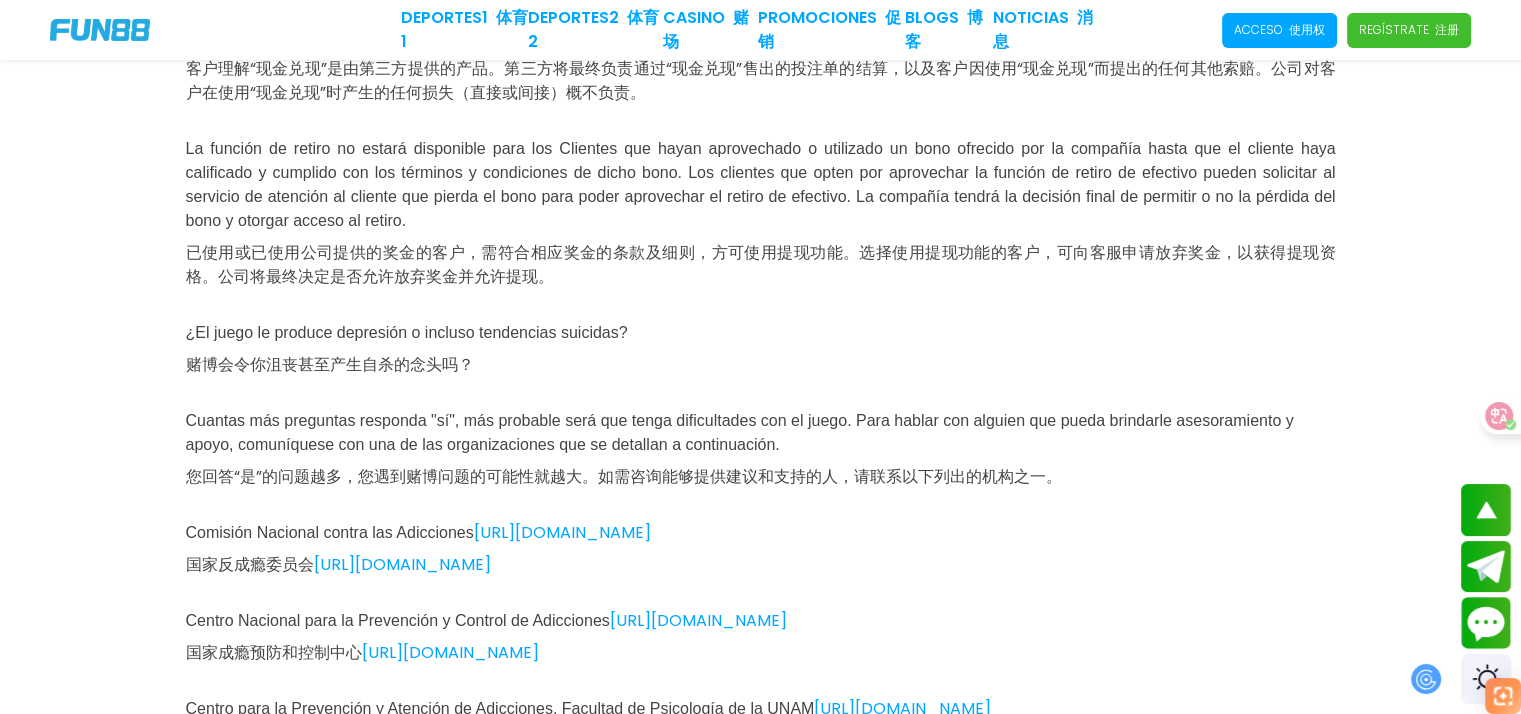 click on "Al realizar apuestas y utilizar el software, el cliente reconoce que la compañía no tiene control sobre como el cliente utilizara el software. además, el cliente realiza sus apuestas y utiliza el software bajo su propio riesgo y la compañía no será responsable de ningún daño o perdida directa, indirecta, consecuente, incidental o especial de ningún tipo. 客户投注并使用软件，即表示公司无法控制客户如何使用软件。此外，客户投注和使用软件的风险由其自行承担，公司对任何直接、间接、后果性、附带或特殊损害或损失概不负责。
El cliente tiene prohibido revelar cualquier información confidencial perteneciente a la compañía o al proveedor de software que pueda estar incluida en el software. Para jugar a los juegos de casino y realizar apuestas, el cliente recibe un derecho personal, no exclusivo e intransferible a utilizar el software.
según las reglas del casino online, el cliente tiene prohibido:" at bounding box center [761, -2572] 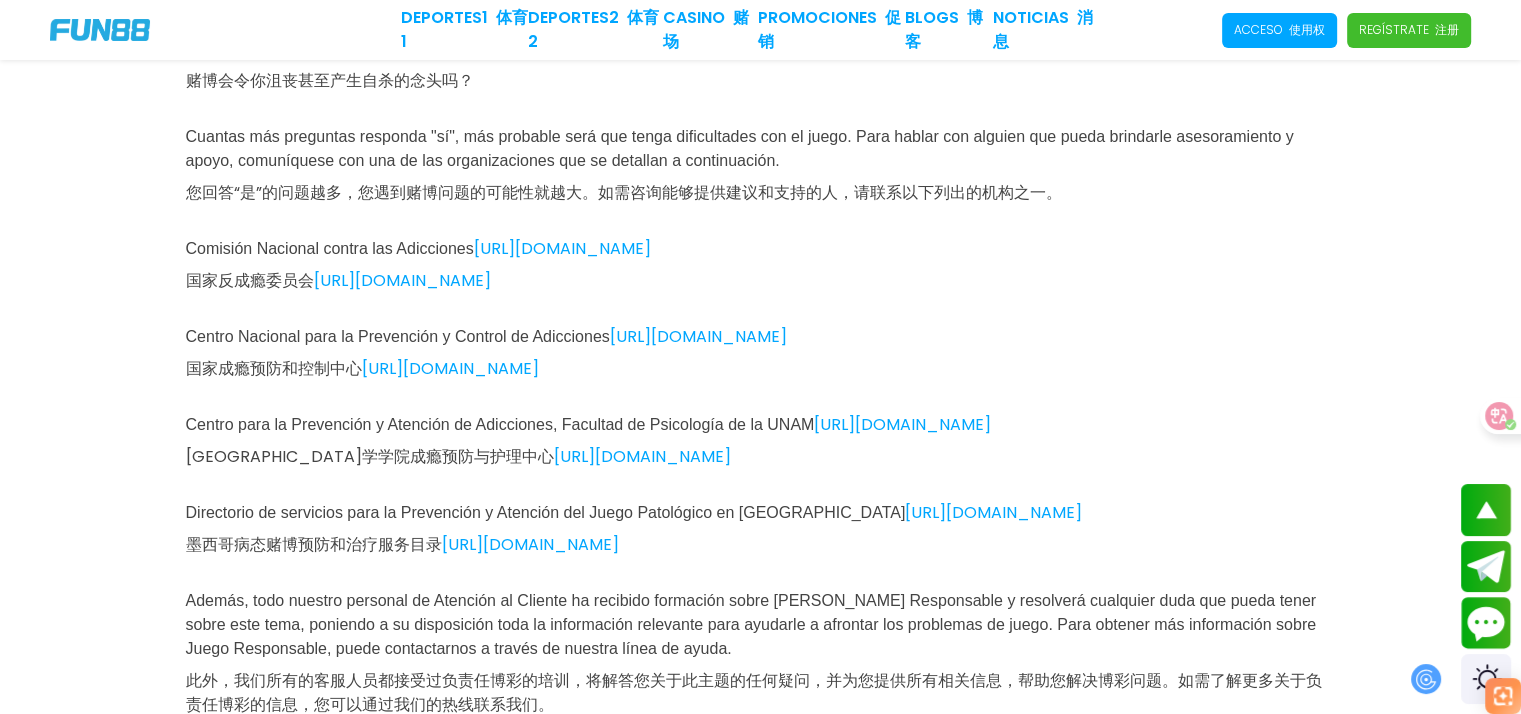 scroll, scrollTop: 9700, scrollLeft: 0, axis: vertical 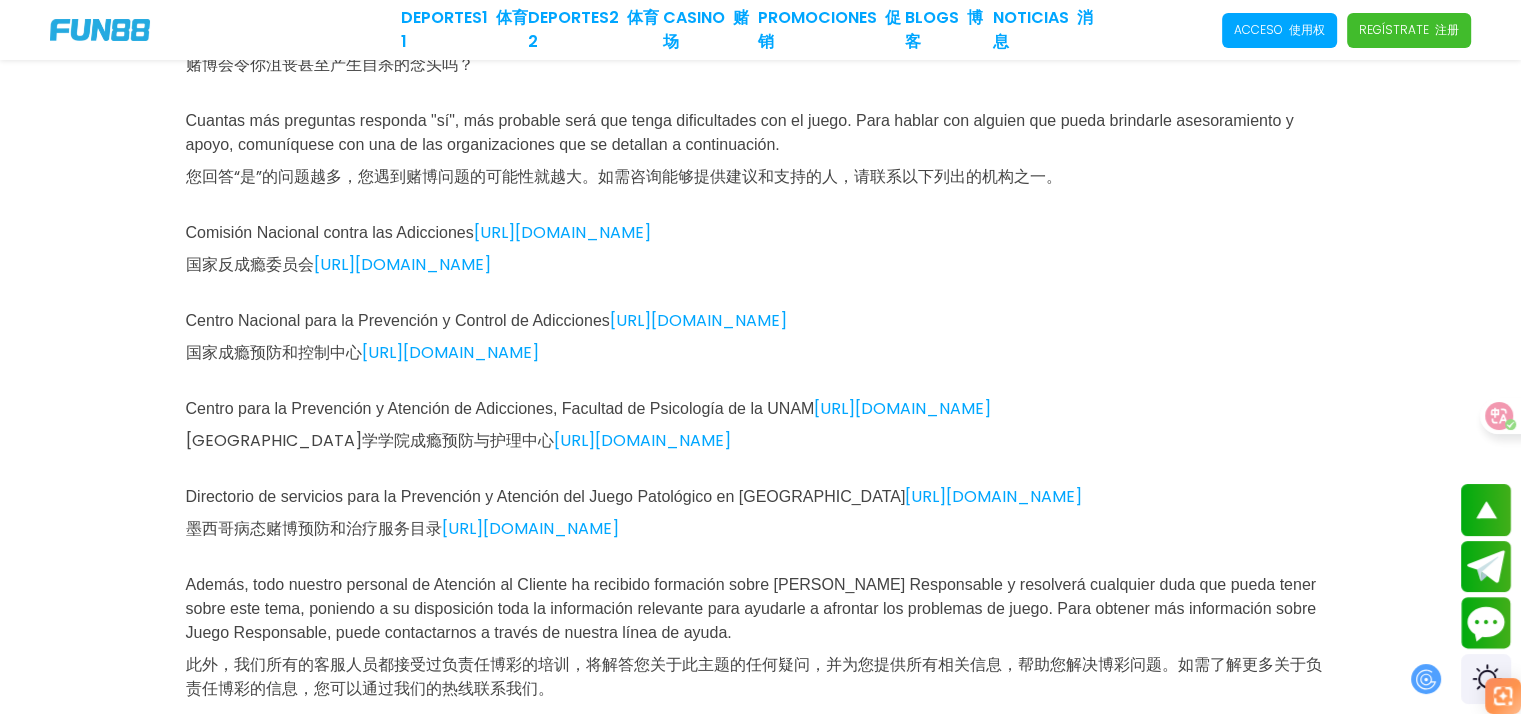 click on "Al realizar apuestas y utilizar el software, el cliente reconoce que la compañía no tiene control sobre como el cliente utilizara el software. además, el cliente realiza sus apuestas y utiliza el software bajo su propio riesgo y la compañía no será responsable de ningún daño o perdida directa, indirecta, consecuente, incidental o especial de ningún tipo. 客户投注并使用软件，即表示公司无法控制客户如何使用软件。此外，客户投注和使用软件的风险由其自行承担，公司对任何直接、间接、后果性、附带或特殊损害或损失概不负责。
El cliente tiene prohibido revelar cualquier información confidencial perteneciente a la compañía o al proveedor de software que pueda estar incluida en el software. Para jugar a los juegos de casino y realizar apuestas, el cliente recibe un derecho personal, no exclusivo e intransferible a utilizar el software.
según las reglas del casino online, el cliente tiene prohibido:" at bounding box center [761, -2872] 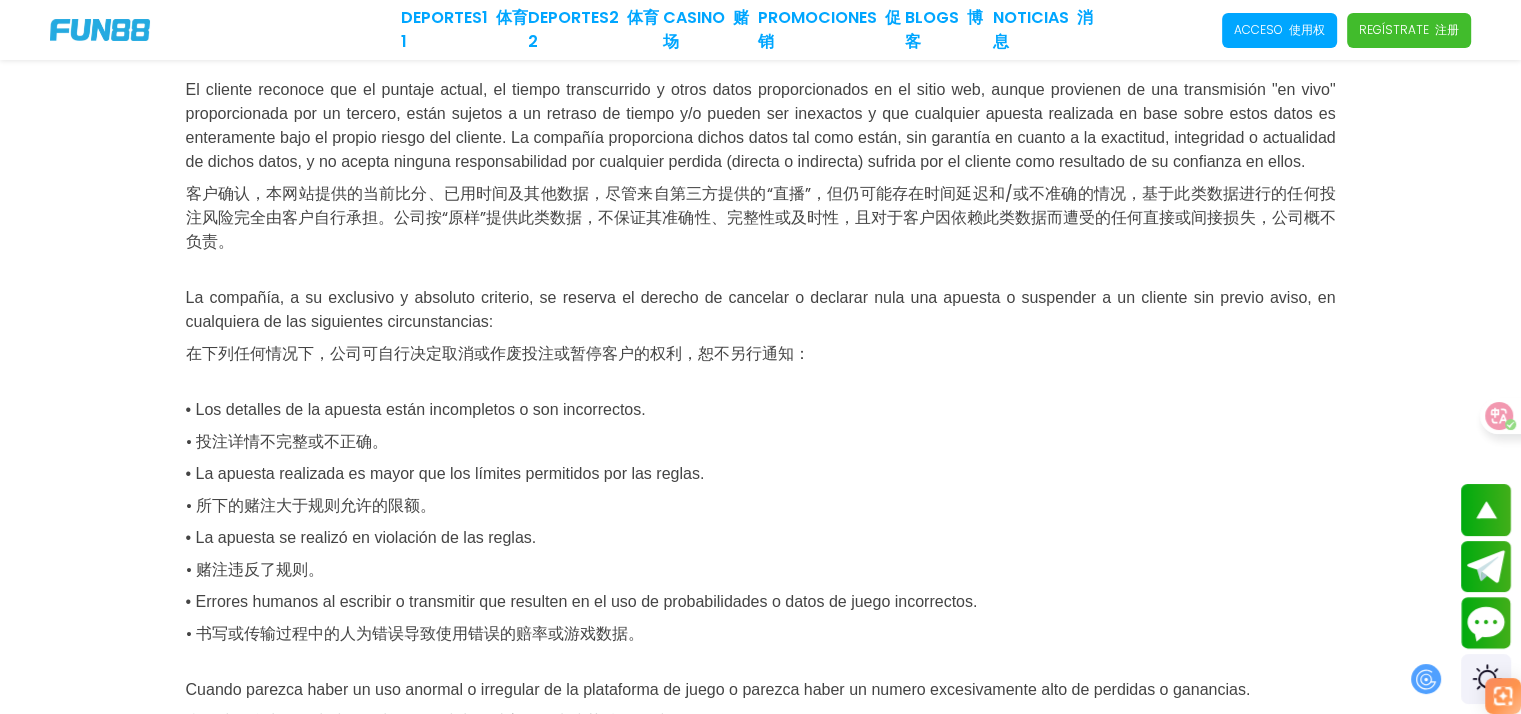 scroll, scrollTop: 1500, scrollLeft: 0, axis: vertical 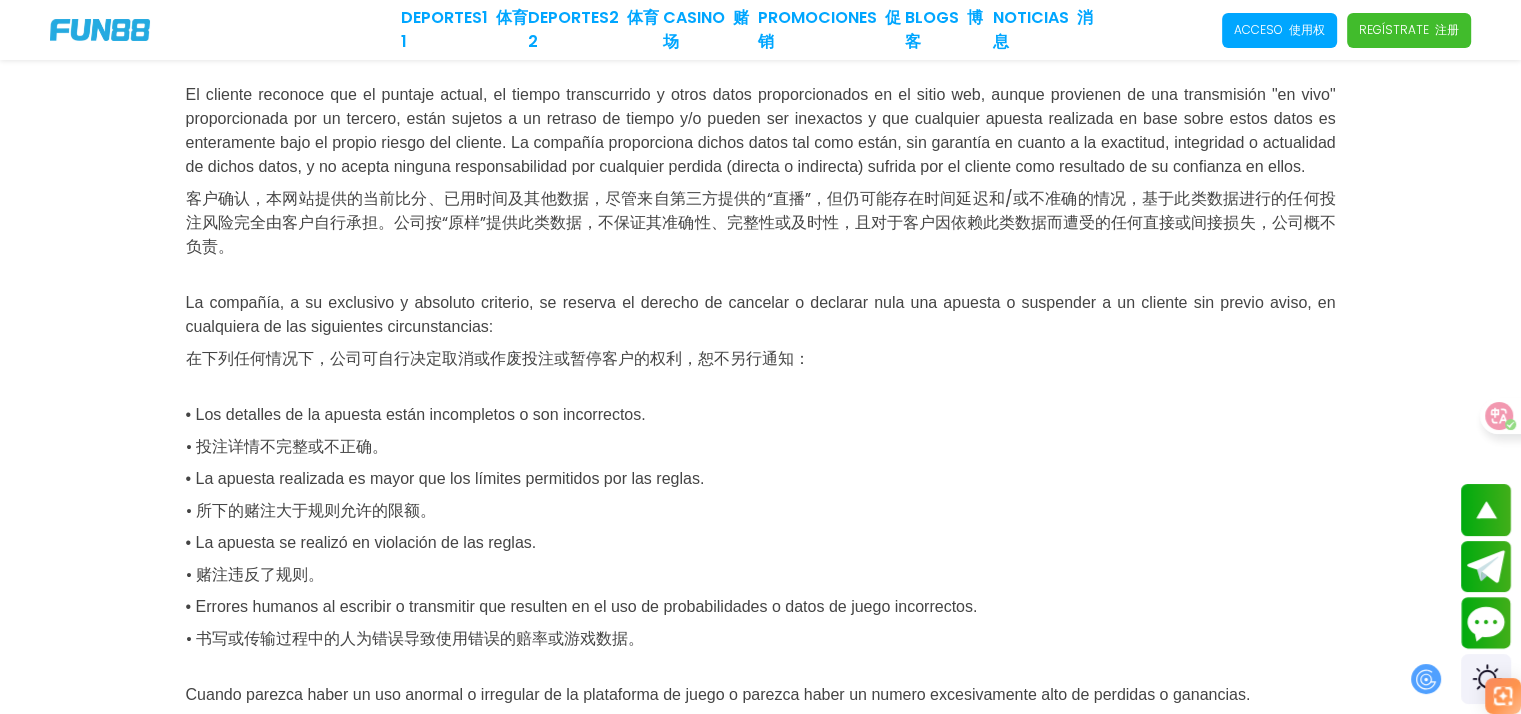 click on "El debate actual sobre la legalidad y las reglas del juego continúa; Es un hecho conocido que a la gente le encanta jugar. La perspectiva del gobierno México sobre los juegos de azar y las apuestas se considera un área gris. Algunos deportes cuentan con la aprobación de las autoridades, mientras que otros son ilegales. 目前，关于赌博合法性和规则的争论仍在继续；众所周知，人们热爱赌博。墨西哥政府对赌博和博彩的态度被认为是一个灰色地带。有些体育项目得到了当局的批准，而有些则是非法的。
Actualmente, el póker online, la lotería, las apuestas deportivas y algunos casinos son legales en México. Para comprender las reglas y regulaciones del juego, FUN88 México ha cubierto las reglas del juego de la siguiente manera: 目前，在线扑克、彩票、体育博彩以及一些赌场在墨西哥都是合法的。为了方便您了解游戏规则，FUN88 墨西哥网站已将相关规则介绍如下：
1.  . 1. 。" at bounding box center (761, -269) 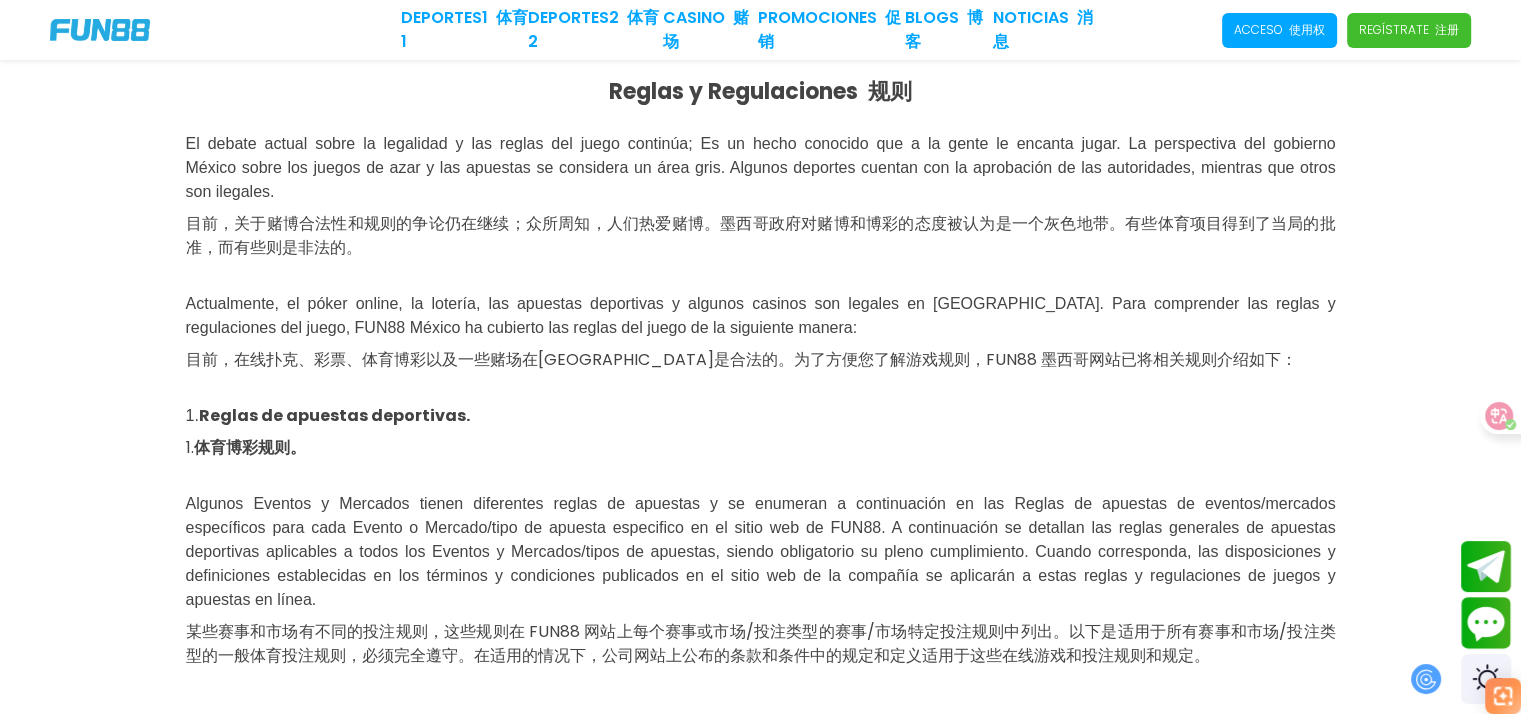 scroll, scrollTop: 0, scrollLeft: 0, axis: both 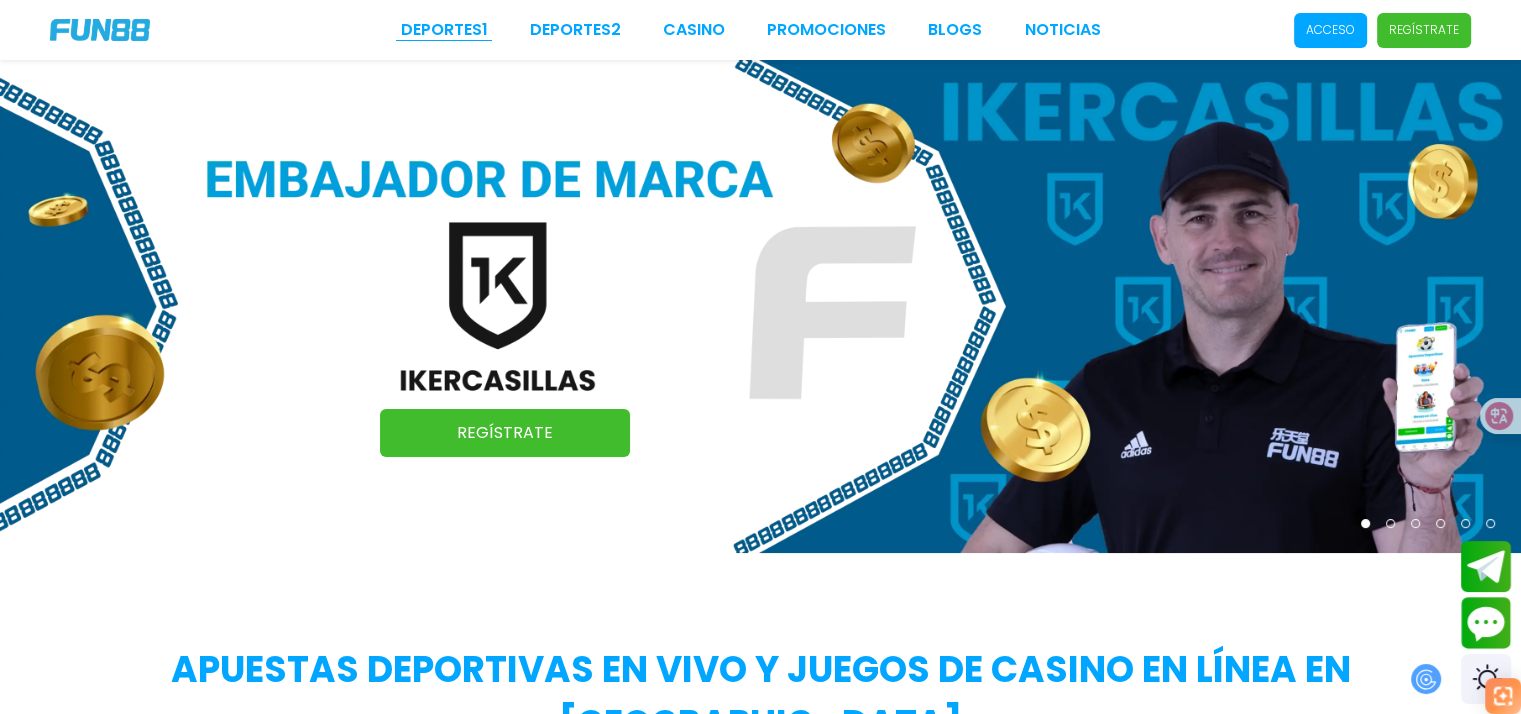 click on "Deportes  1" at bounding box center (444, 30) 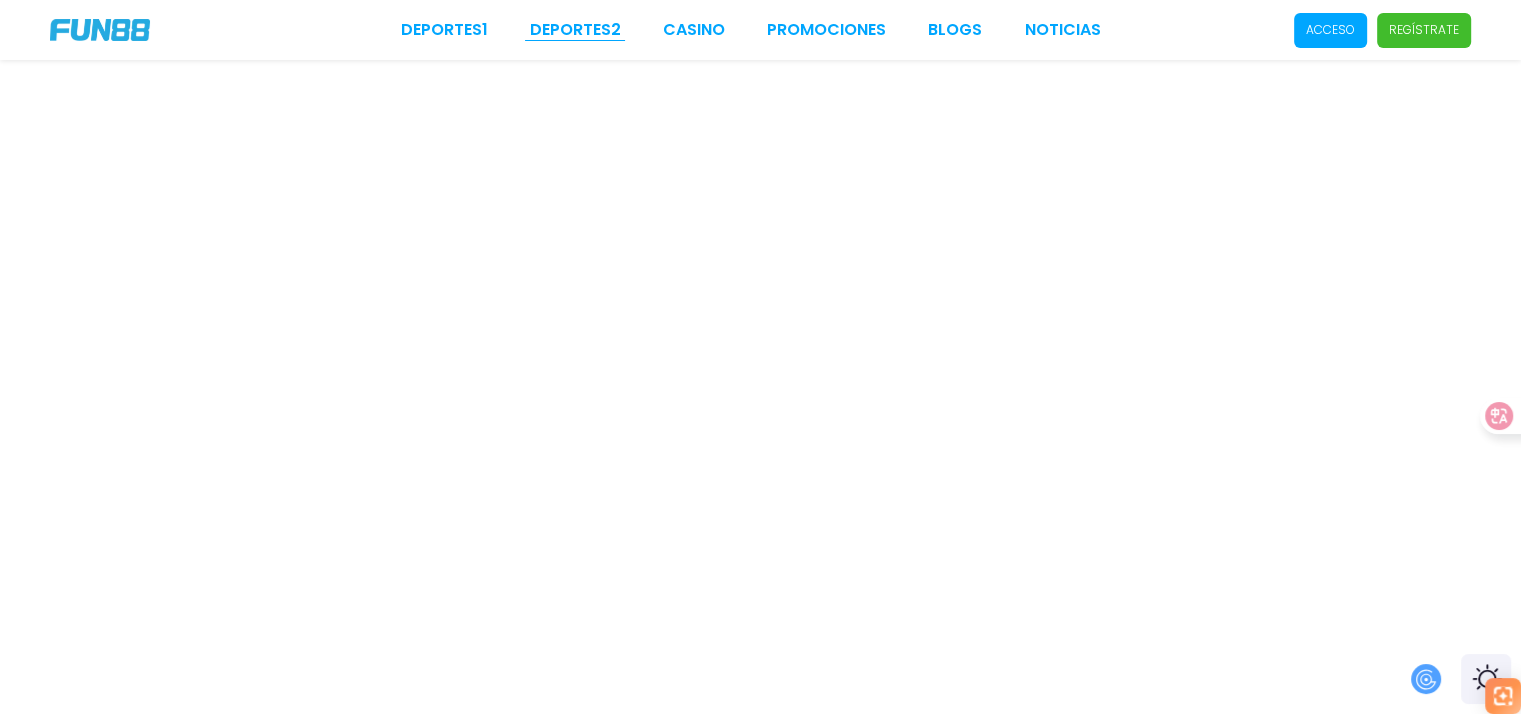 click on "Deportes  2" at bounding box center [575, 30] 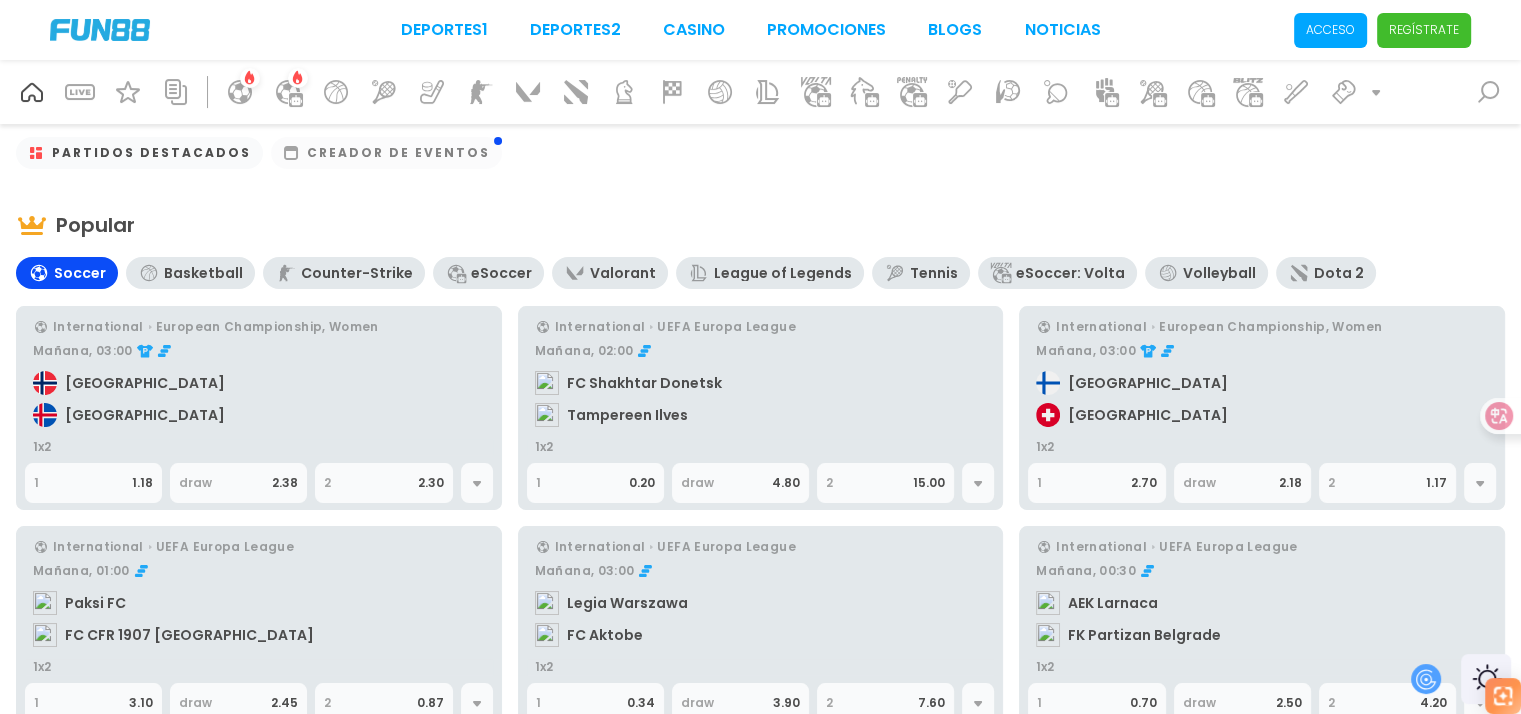 scroll, scrollTop: 0, scrollLeft: 0, axis: both 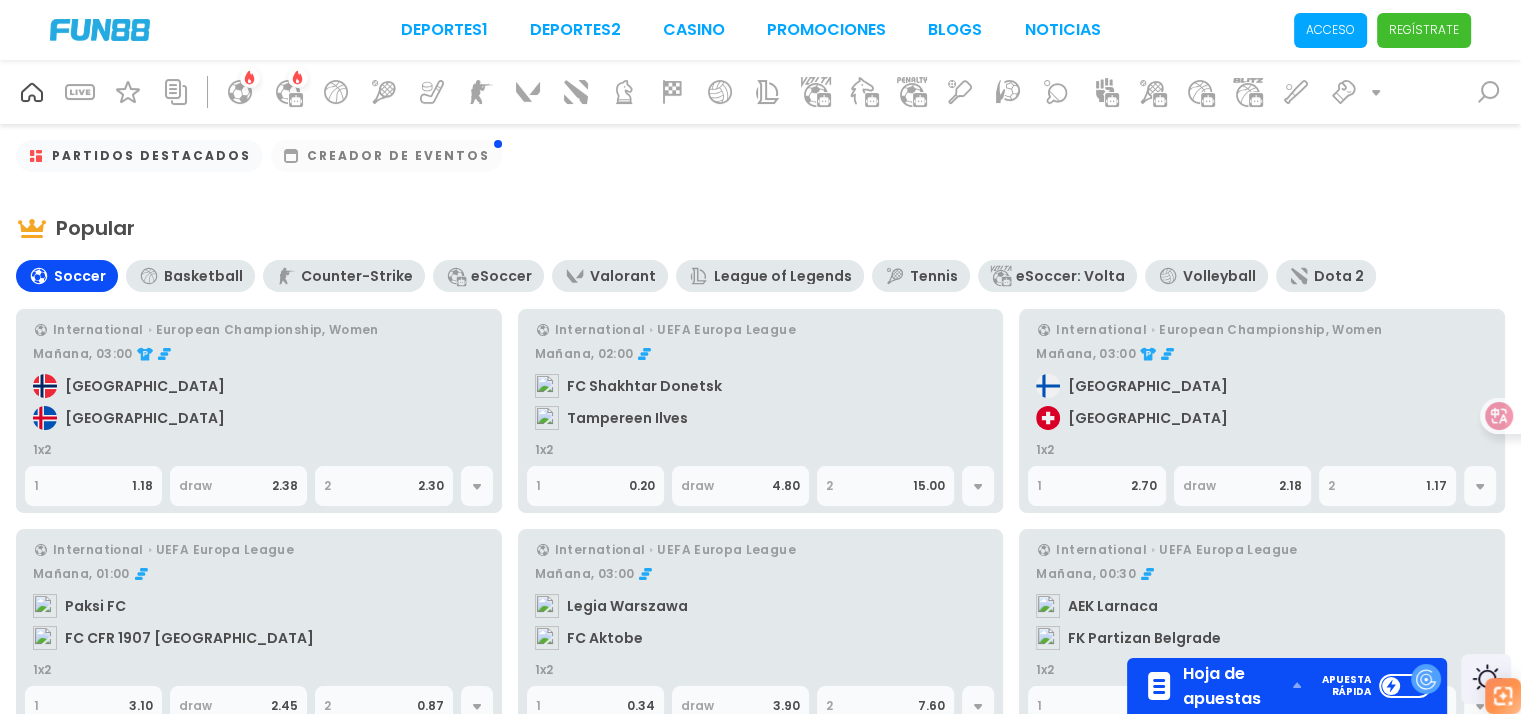 click on "draw" at bounding box center (225, 486) 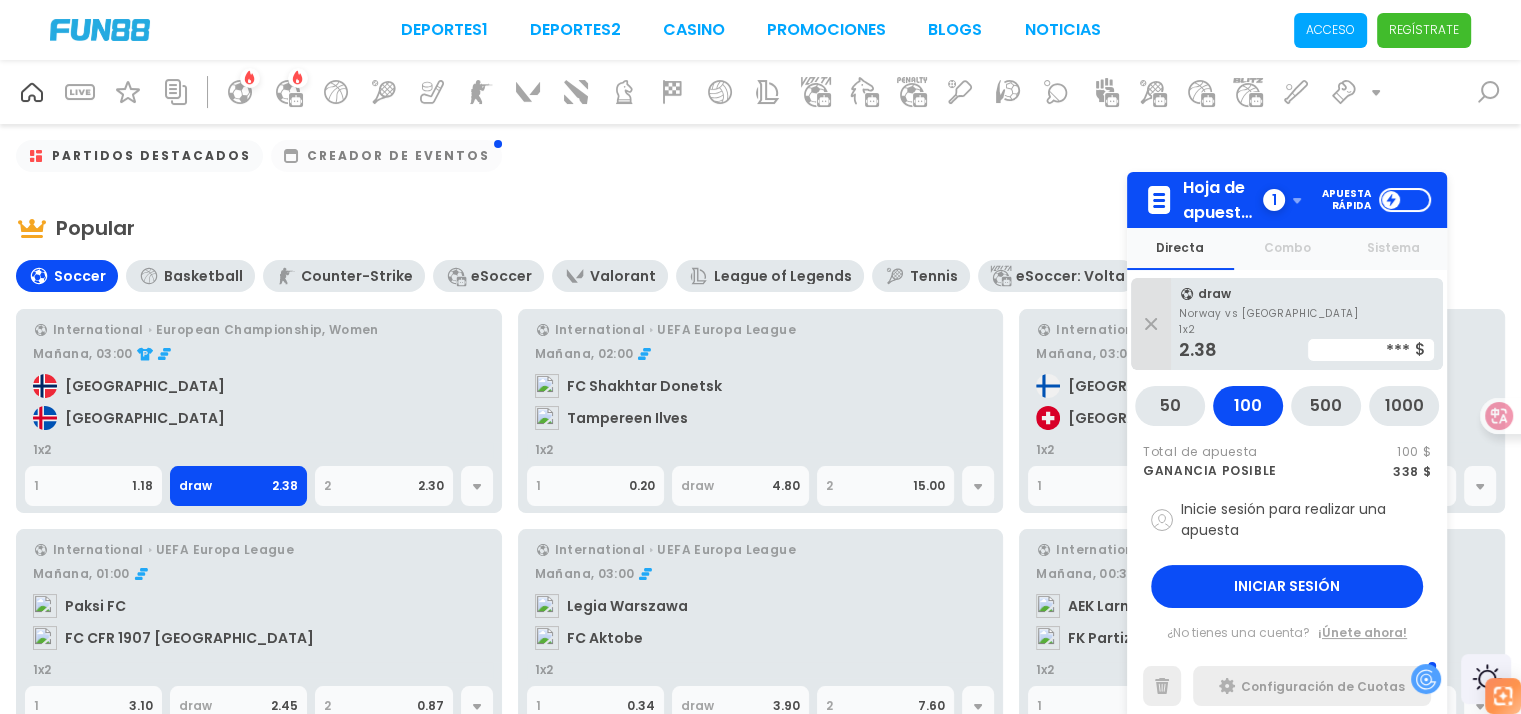 click on "draw" at bounding box center [225, 486] 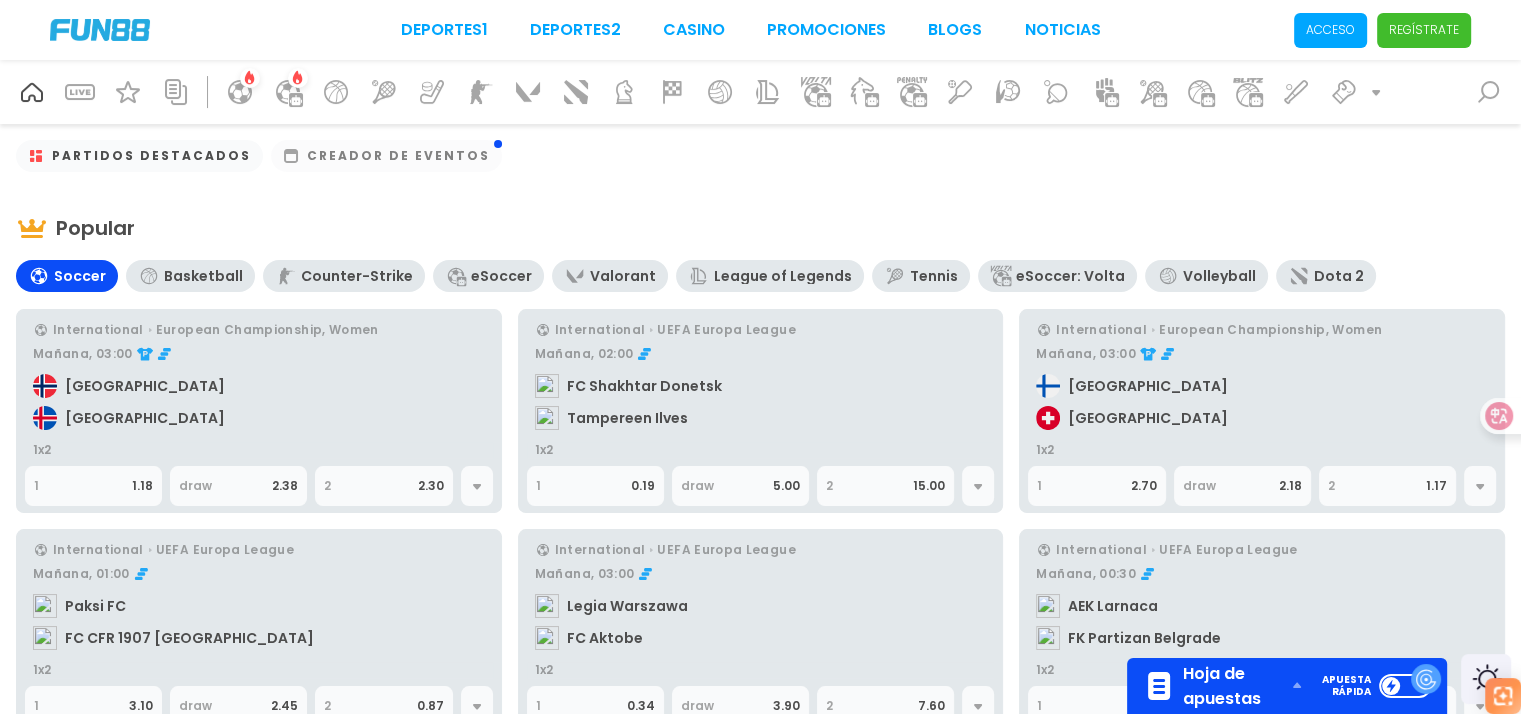 click on "Popular
Soccer
Basketball
Counter-Strike
eSoccer
[GEOGRAPHIC_DATA]
League of Legends
Tennis
eSoccer: Volta
Volleyball
Dota 2
International
European Championship, Women Mañana, 03:00
Norway Iceland 1x2 1 1.18 draw 2.38 2 2.30
International
UEFA Europa League Mañana, 02:00
FC Shakhtar Donetsk Tampereen Ilves 1x2 1 0.19 draw 5.00 2 15.00
International
European Championship, Women Mañana, 03:00
Finland Switzerland 1x2 1 2.70 draw 2.18 2 1.17
International
UEFA Europa League Mañana, 01:00
Paksi FC FC CFR 1907 Cluj 1x2 1 3.10 draw 2.45 2 0.87
International
UEFA Europa League Mañana, 03:00
Legia Warszawa FC Aktobe 1x2 1 0.34 draw 3.90 2 7.60
International
UEFA Europa League Mañana, 00:30
AEK Larnaca FK Partizan Belgrade 1x2 1 0.70 2" at bounding box center [760, 1812] 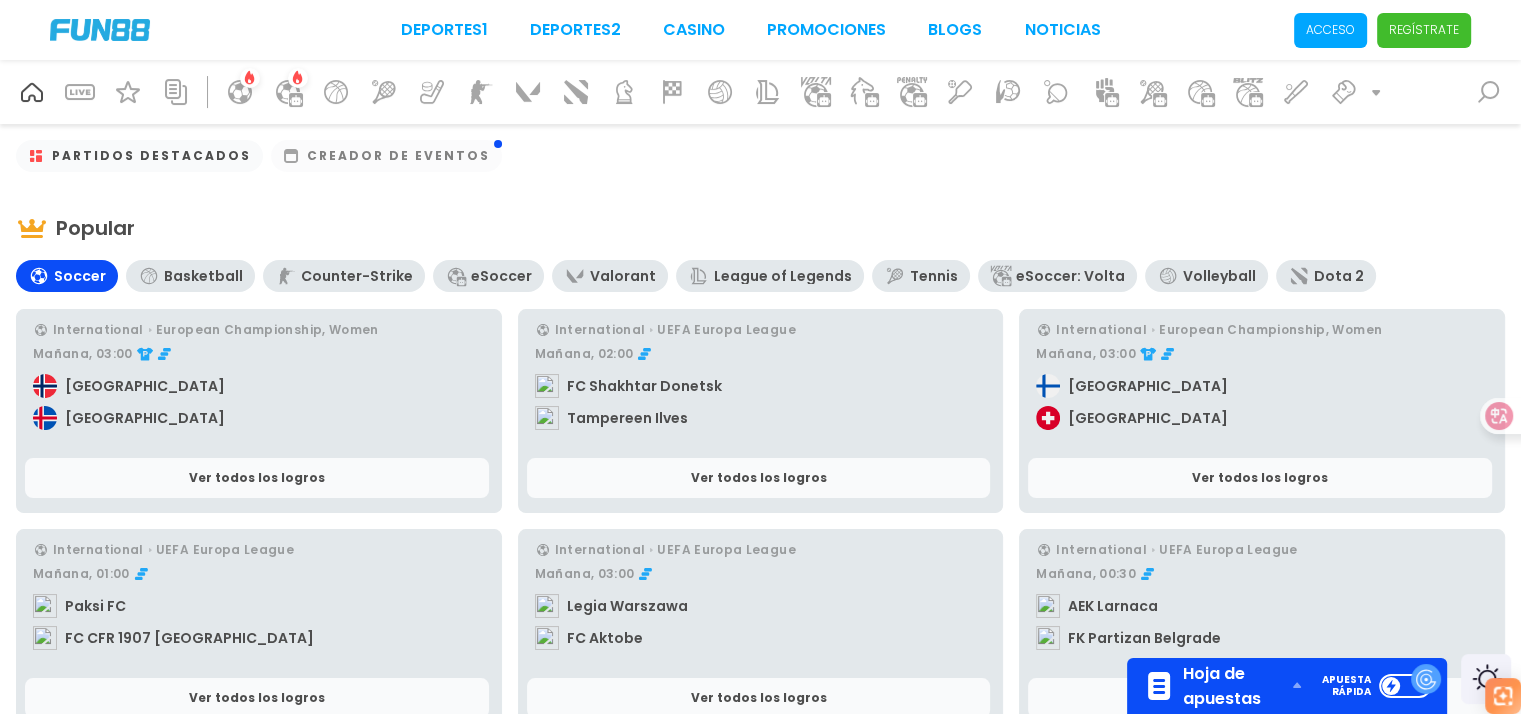 click on "Popular
Soccer
Basketball
Counter-Strike
eSoccer
[GEOGRAPHIC_DATA]
League of Legends
Tennis
eSoccer: Volta
Volleyball
Dota 2
International
European Championship, Women Mañana, 03:00
Norway [GEOGRAPHIC_DATA] Ver todos los logros
International
UEFA Europa League Mañana, 02:00
FC Shakhtar Donetsk Tampereen Ilves Ver todos los logros
International
European Championship, Women Mañana, 03:00
[GEOGRAPHIC_DATA] [GEOGRAPHIC_DATA] Ver todos los logros
International
UEFA Europa League Mañana, 01:00
Paksi FC FC CFR 1907 Cluj Ver todos los logros
International
UEFA Europa League Mañana, 03:00
Legia Warszawa FC Aktobe Ver todos los logros
International
UEFA Europa League Mañana, 00:30
AEK Larnaca FK Partizan Belgrade Ver todos los logros
International" at bounding box center (760, 1812) 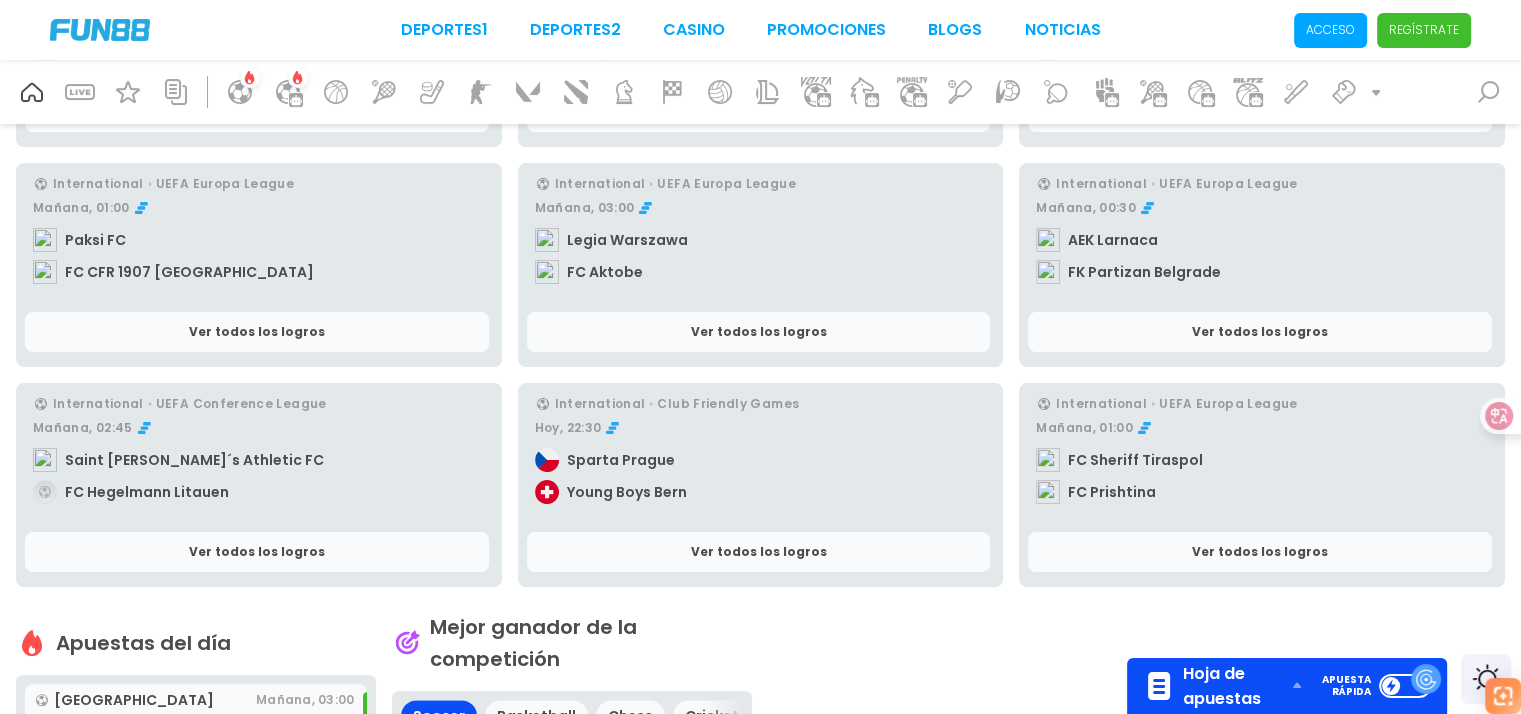 scroll, scrollTop: 0, scrollLeft: 0, axis: both 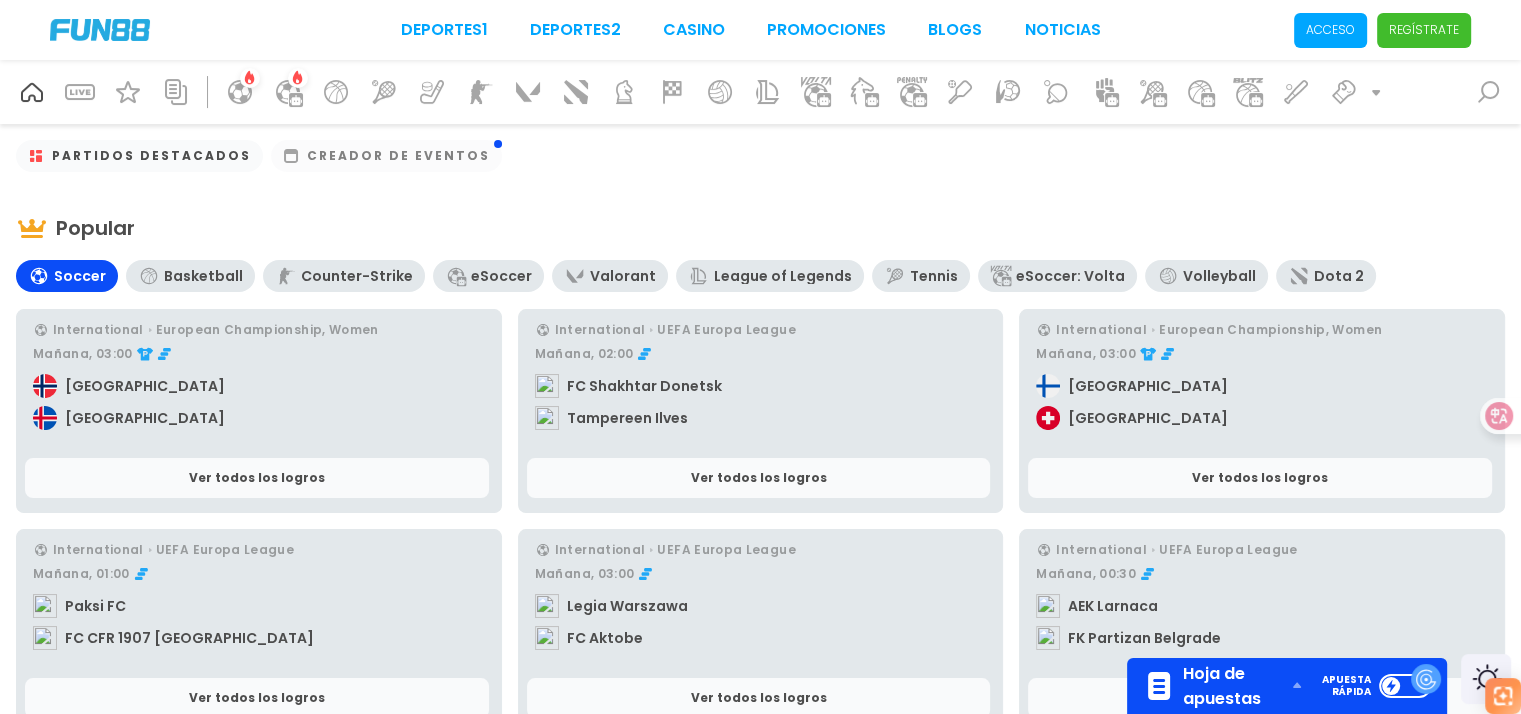 click at bounding box center [100, 30] 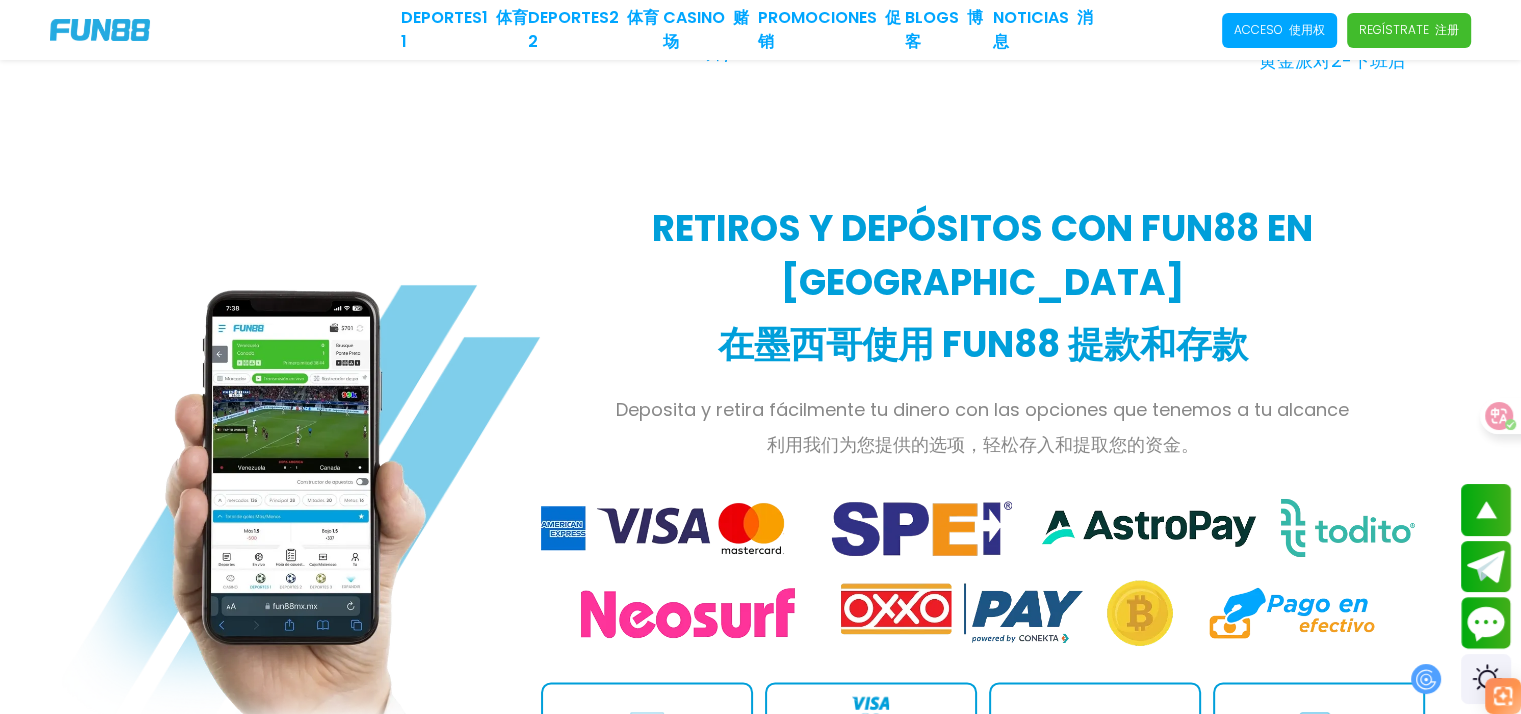 scroll, scrollTop: 2600, scrollLeft: 0, axis: vertical 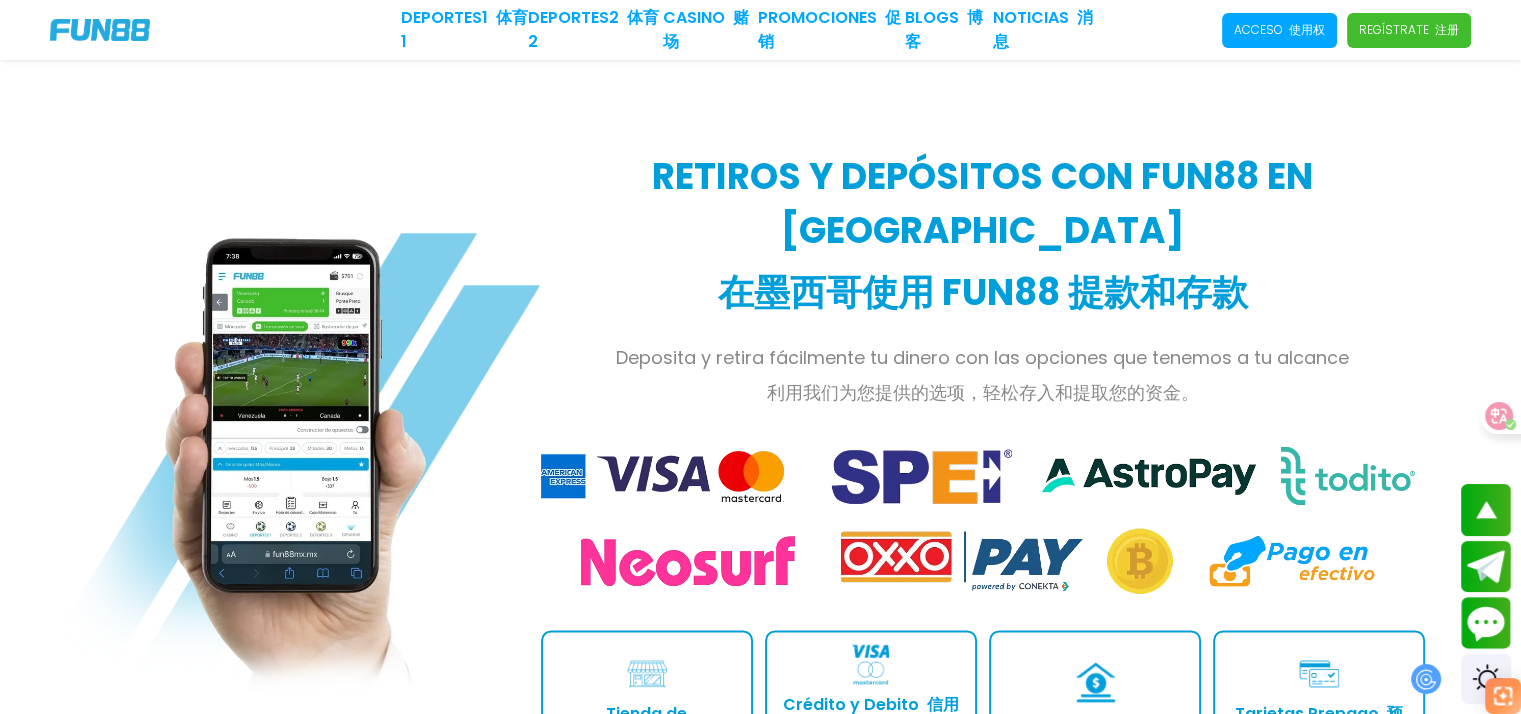 click on "Crédito y Debito    信用卡和借记[PERSON_NAME]" at bounding box center (871, 697) 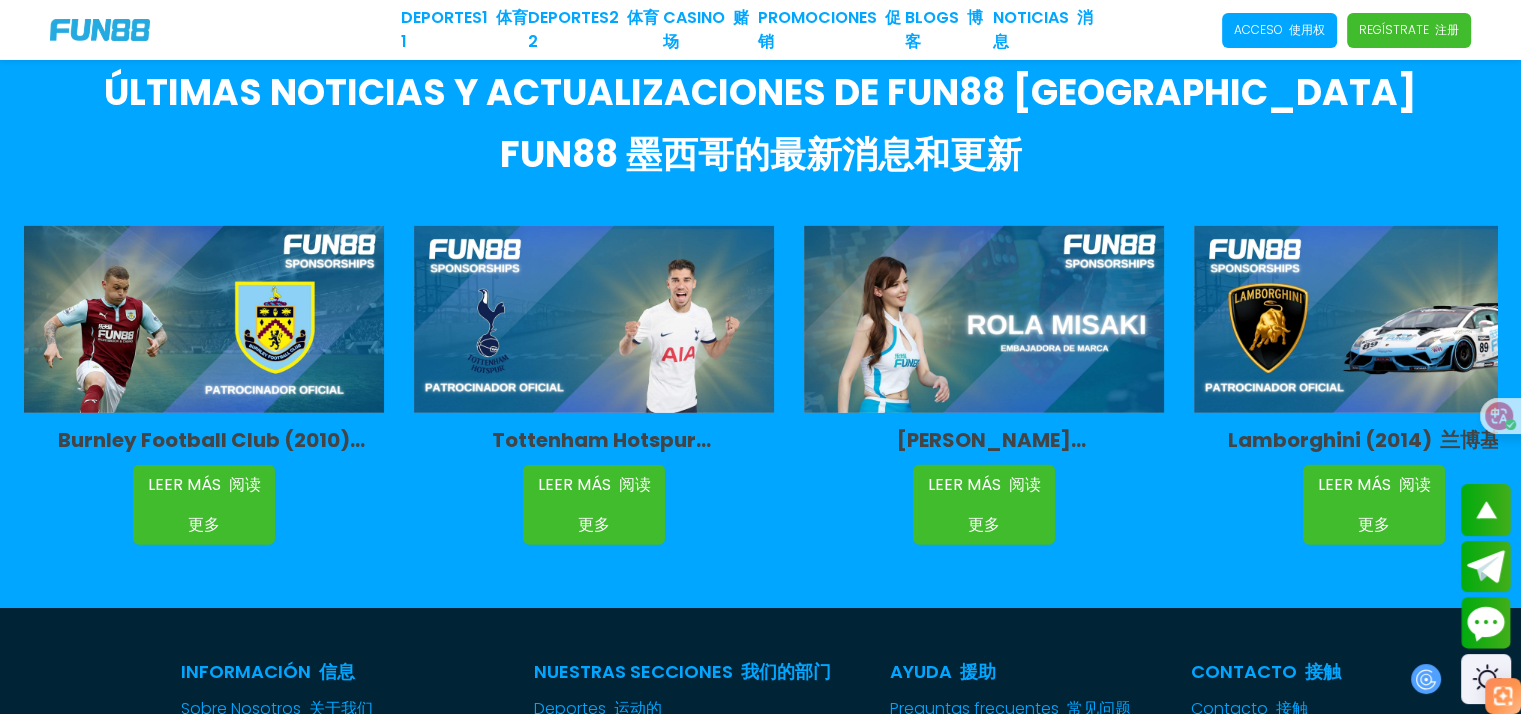 scroll, scrollTop: 6100, scrollLeft: 0, axis: vertical 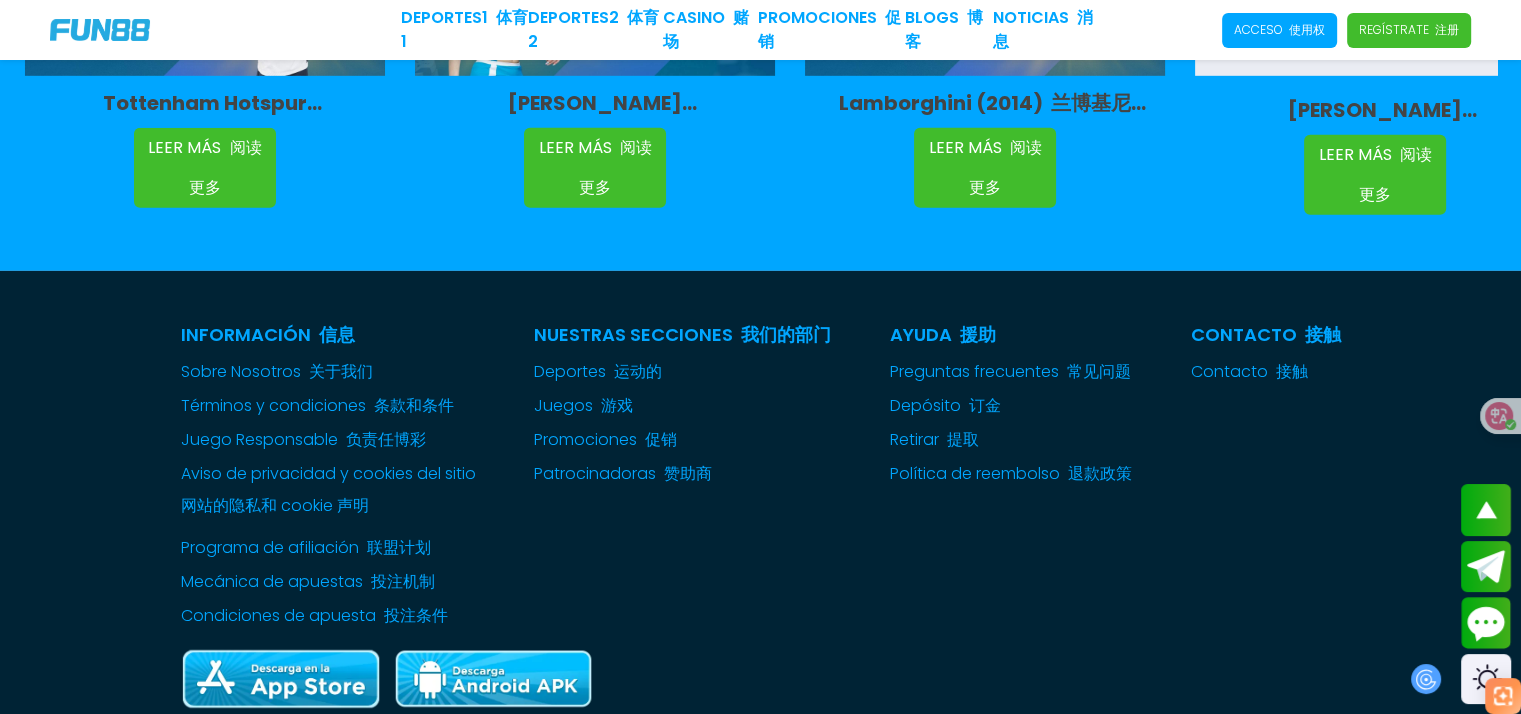click on "Nuestras Secciones    我们的部门 Deportes    运动的 Juegos    游戏 popular    受欢迎的 inicio jackpot nuevo casual crash pragmatic fat panda playtech slots bingo en vivo cartas otros Promociones    促销 Patrocinadoras    赞助商" at bounding box center (682, 474) 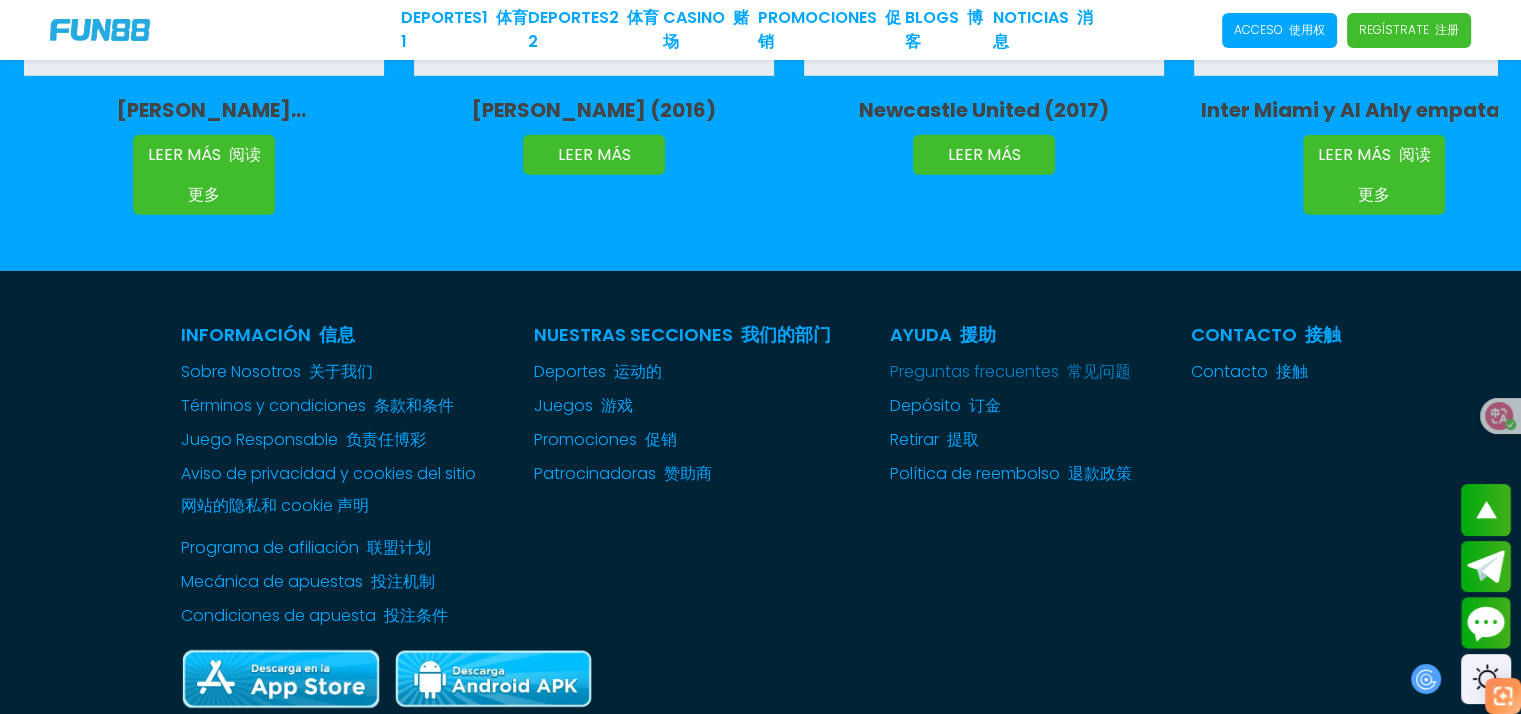 click on "Preguntas frecuentes    常见问题" at bounding box center (1011, 372) 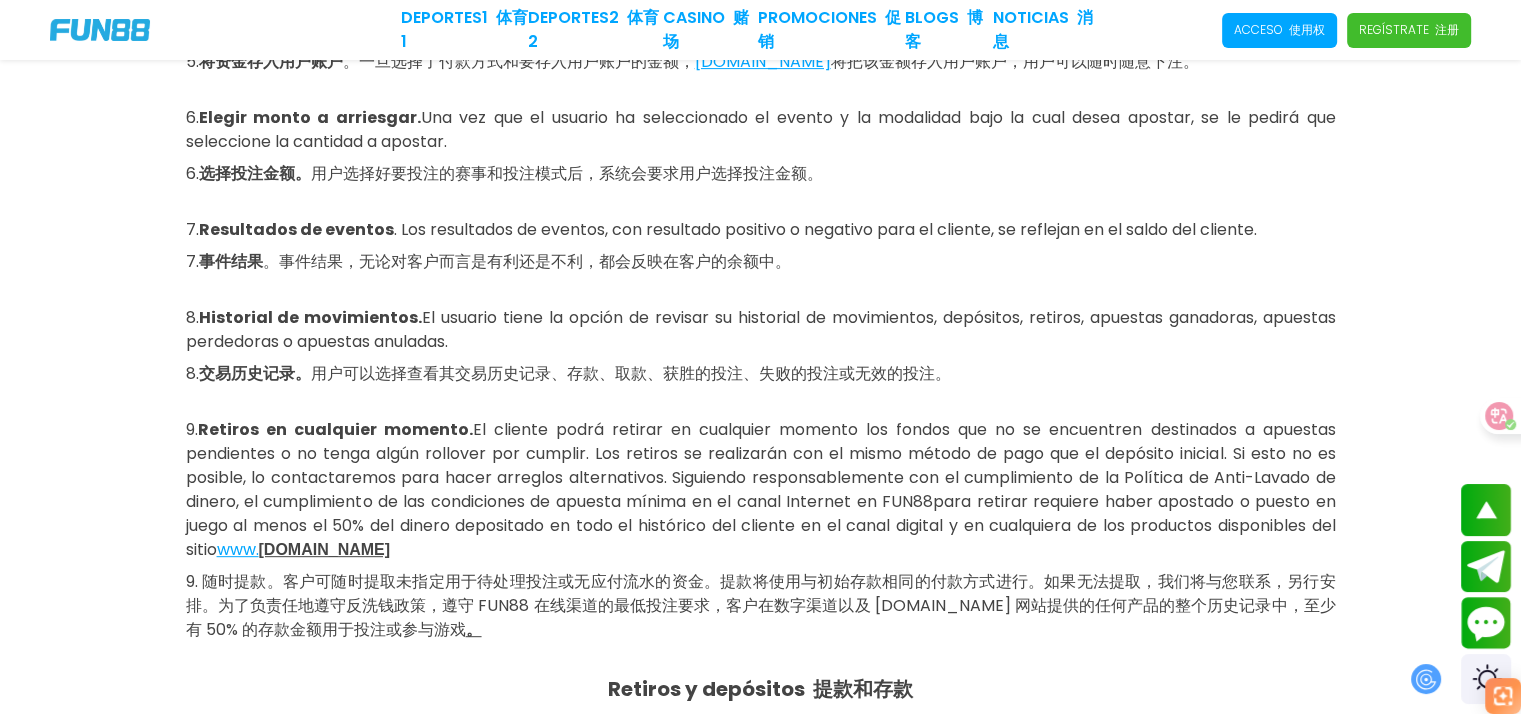 scroll, scrollTop: 800, scrollLeft: 0, axis: vertical 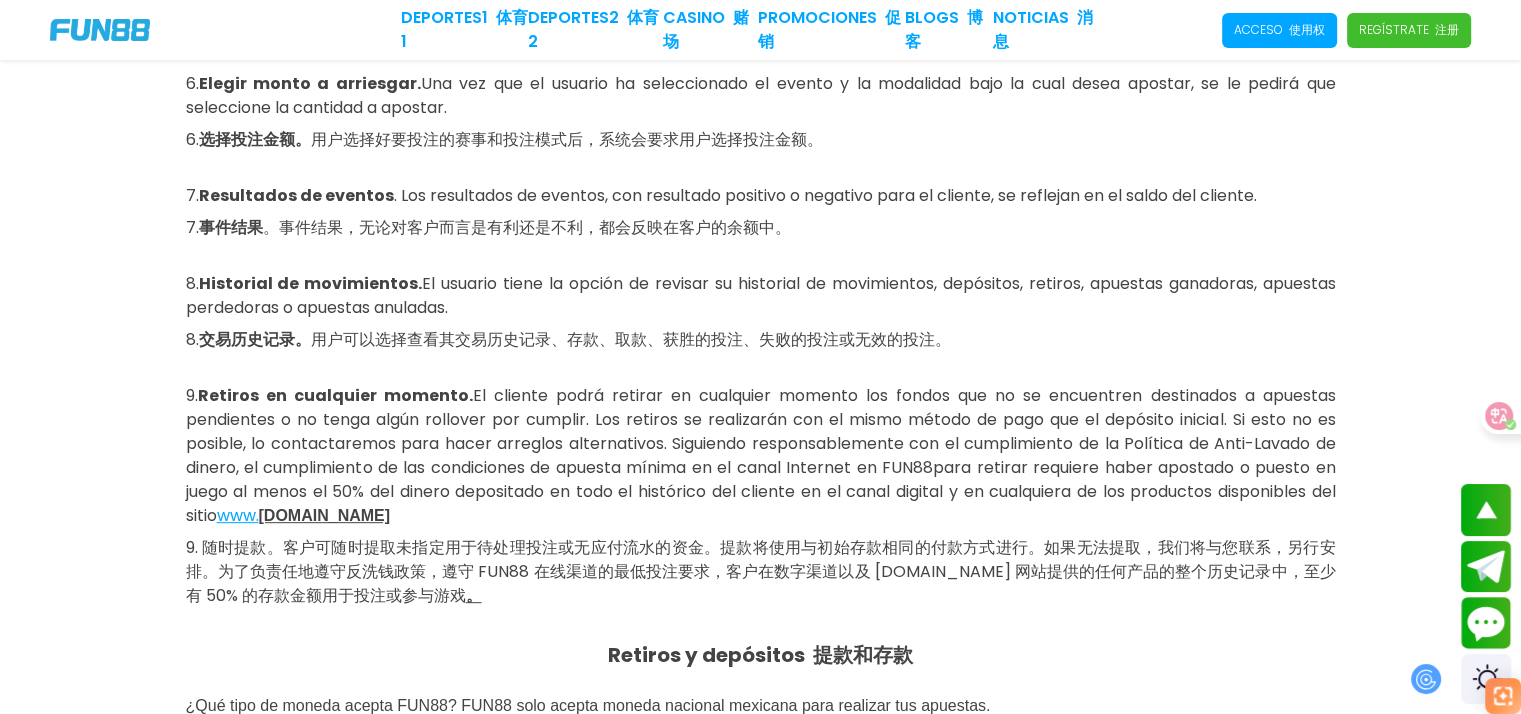 click on "[DOMAIN_NAME]" at bounding box center (325, 515) 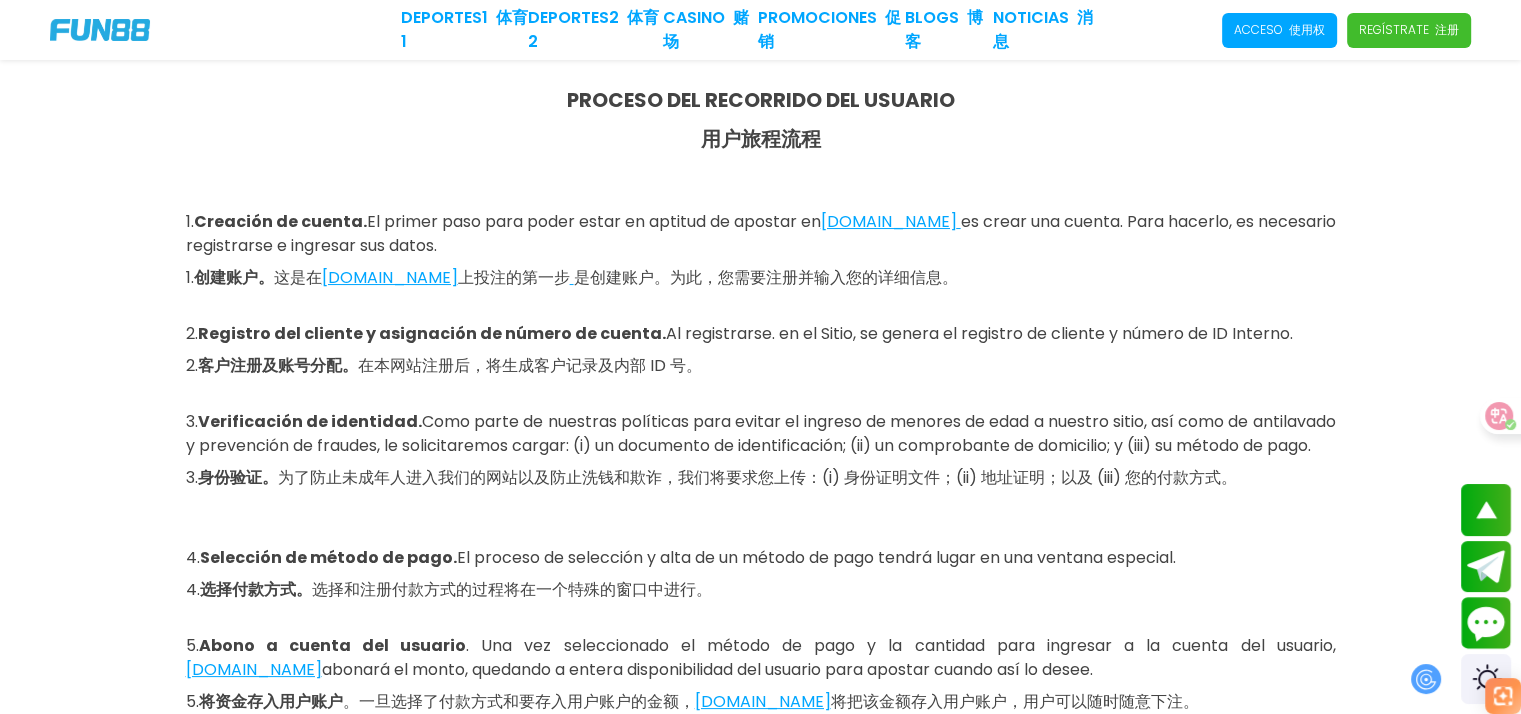 scroll, scrollTop: 0, scrollLeft: 0, axis: both 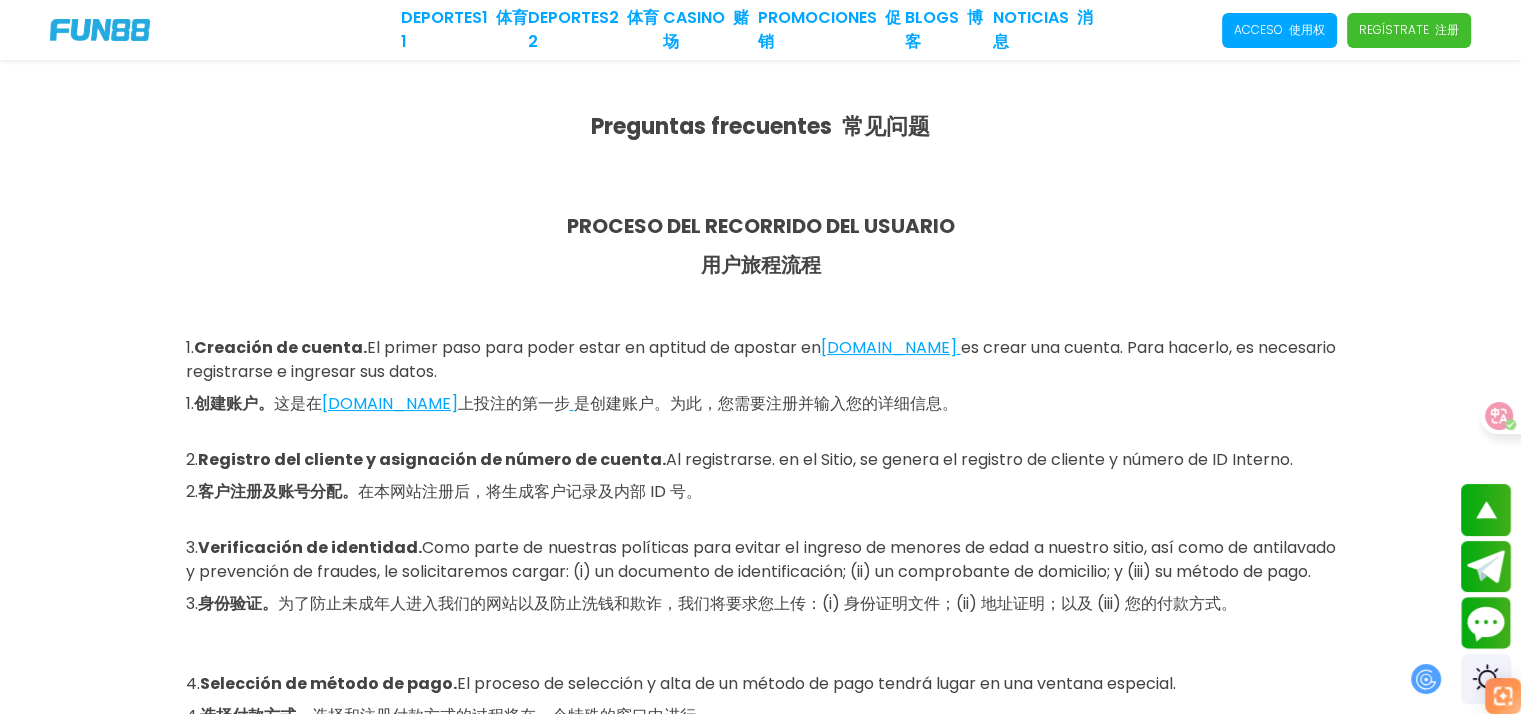 click on "使用权" at bounding box center (1307, 29) 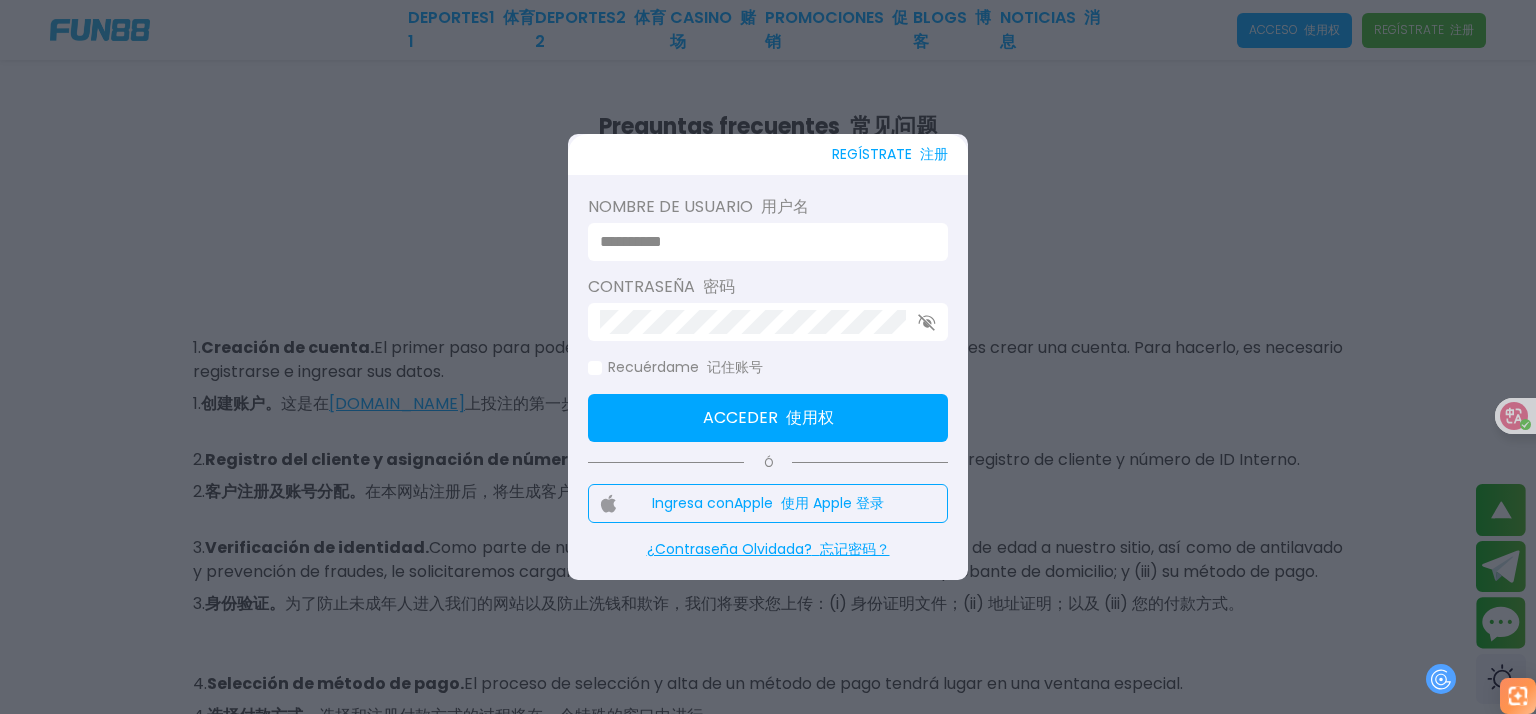 click at bounding box center (768, 357) 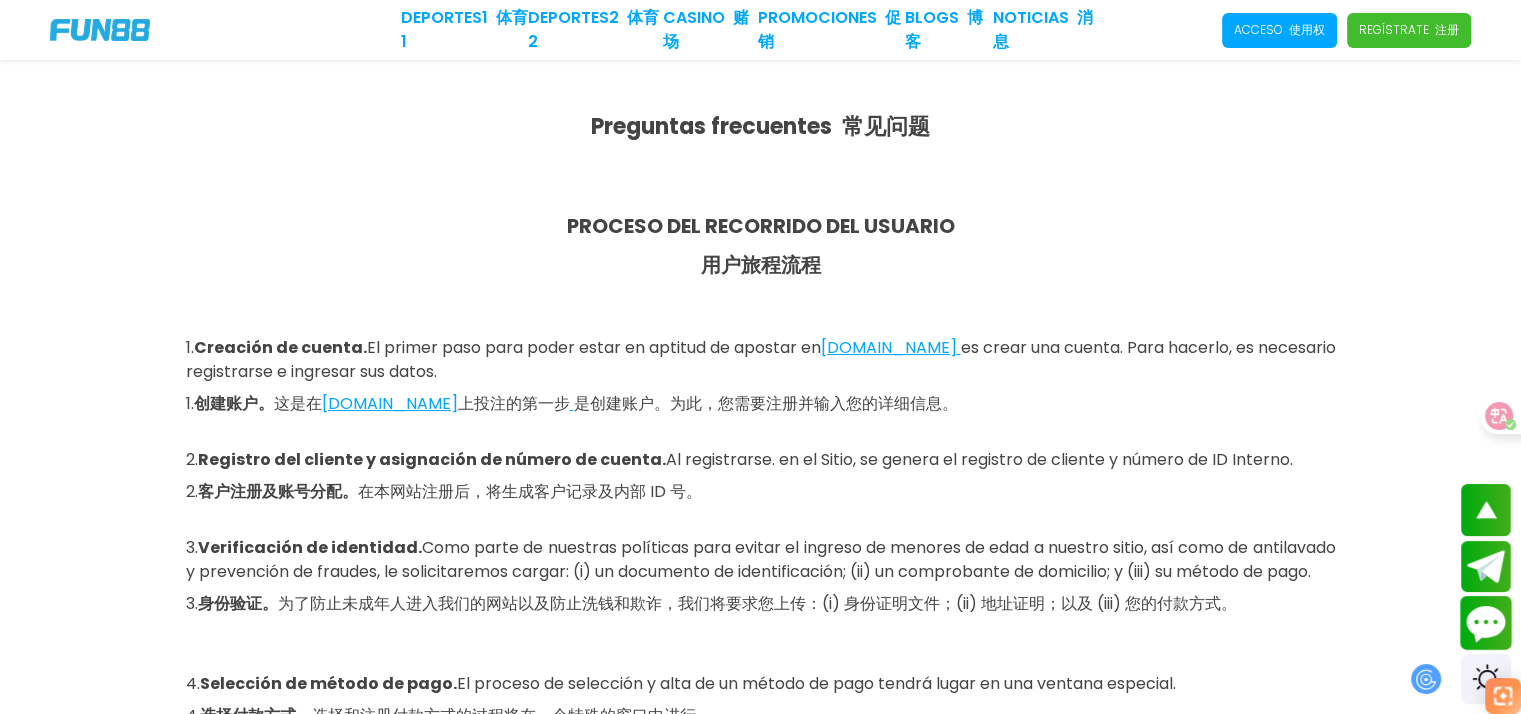 click at bounding box center [1486, 623] 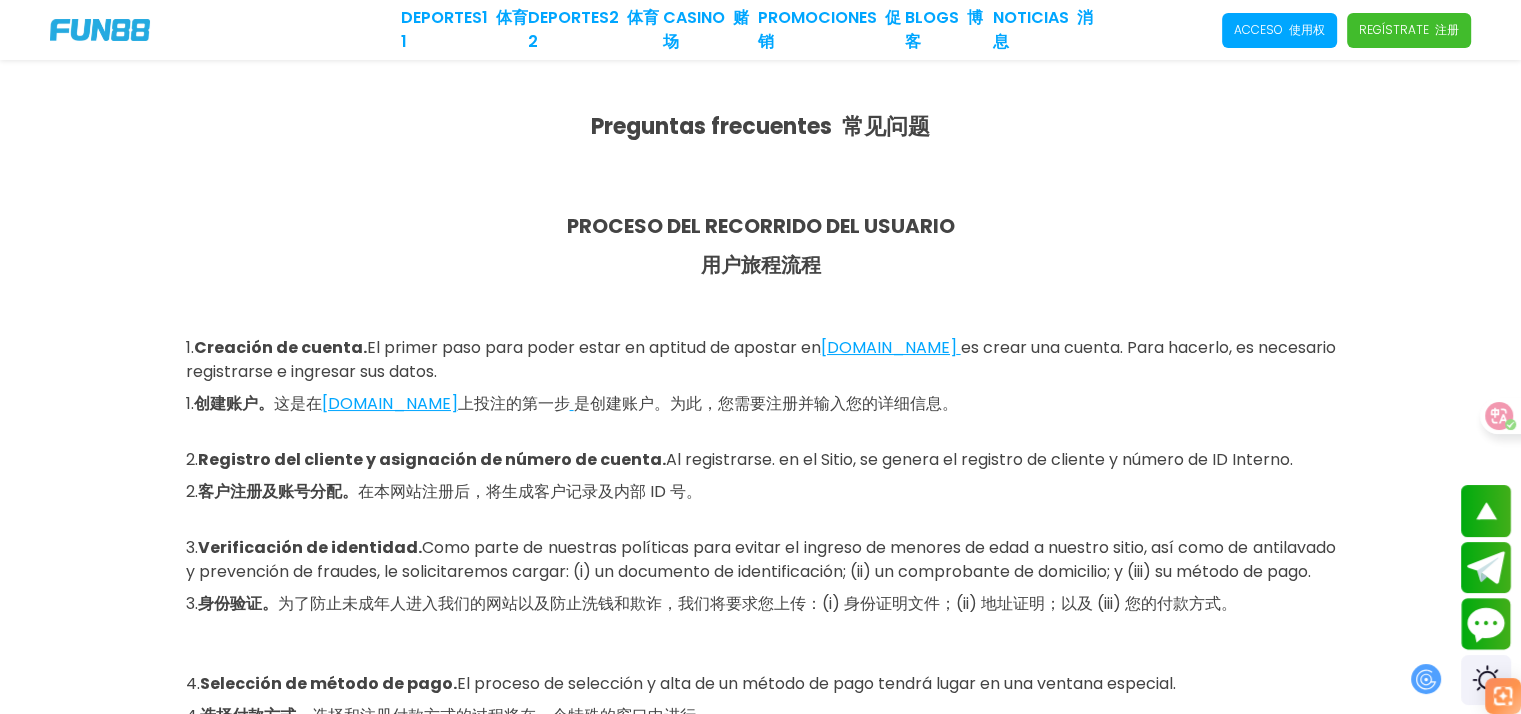 click on "Preguntas frecuentes    常见问题
PROCESO DEL RECORRIDO DEL USUARIO 用户旅程流程" at bounding box center [761, 211] 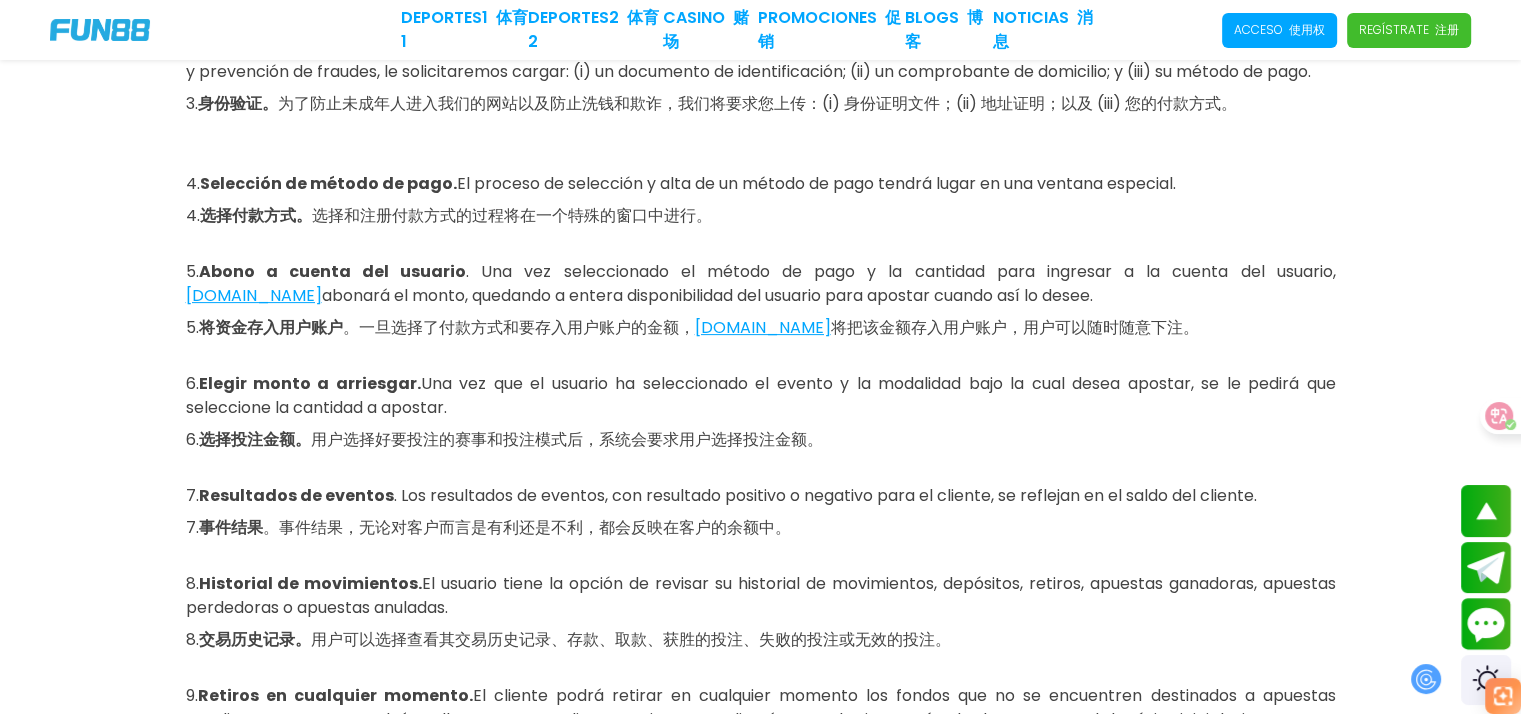 scroll, scrollTop: 0, scrollLeft: 0, axis: both 